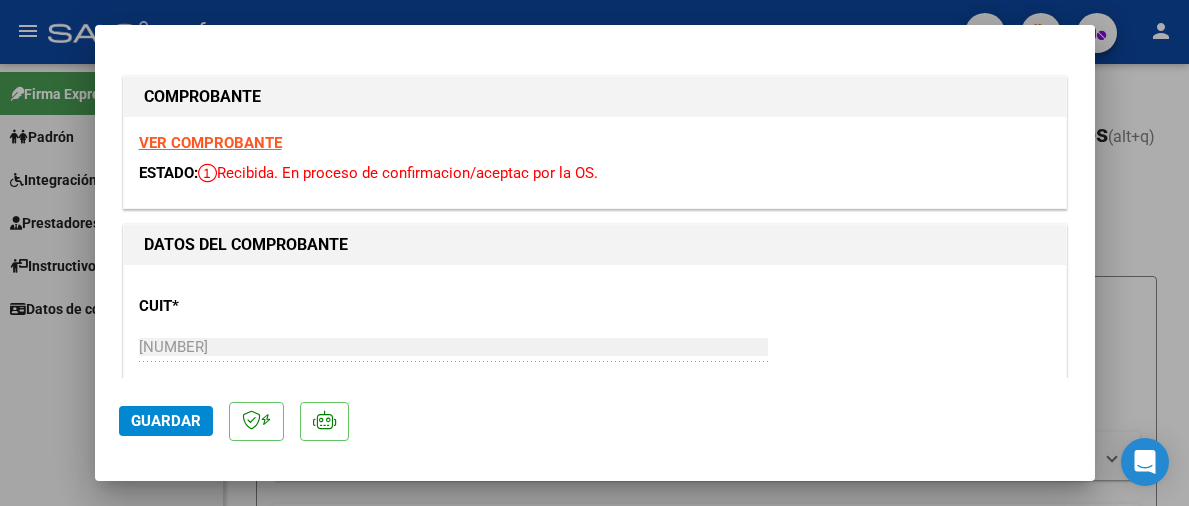 scroll, scrollTop: 0, scrollLeft: 0, axis: both 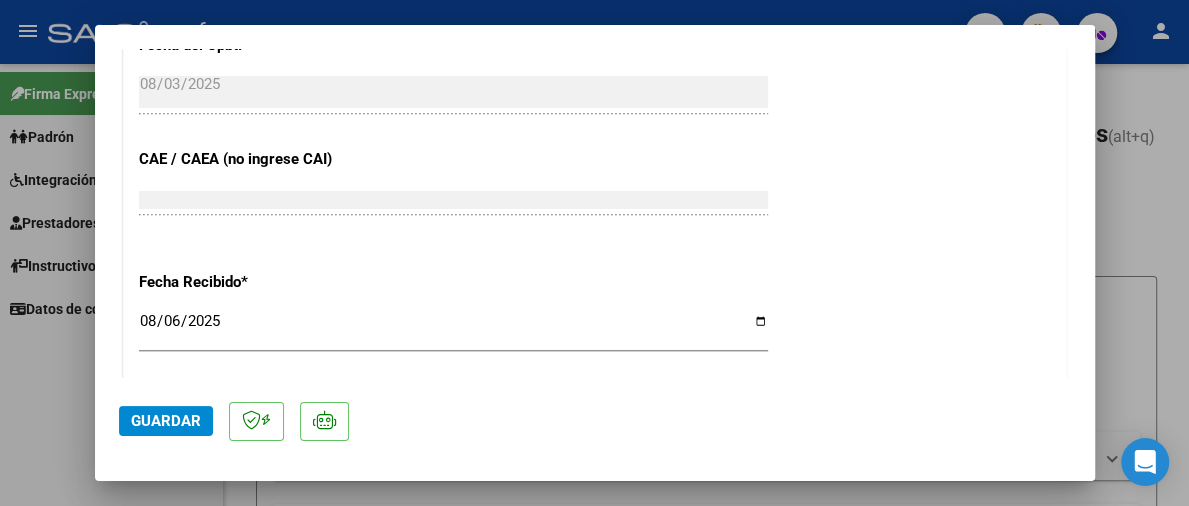 click at bounding box center [594, 253] 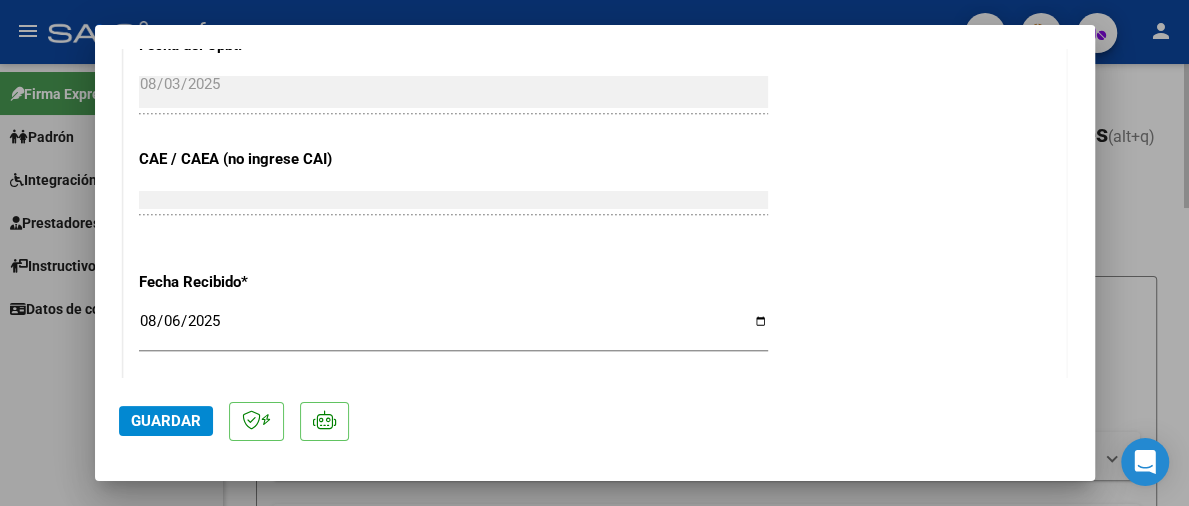 type 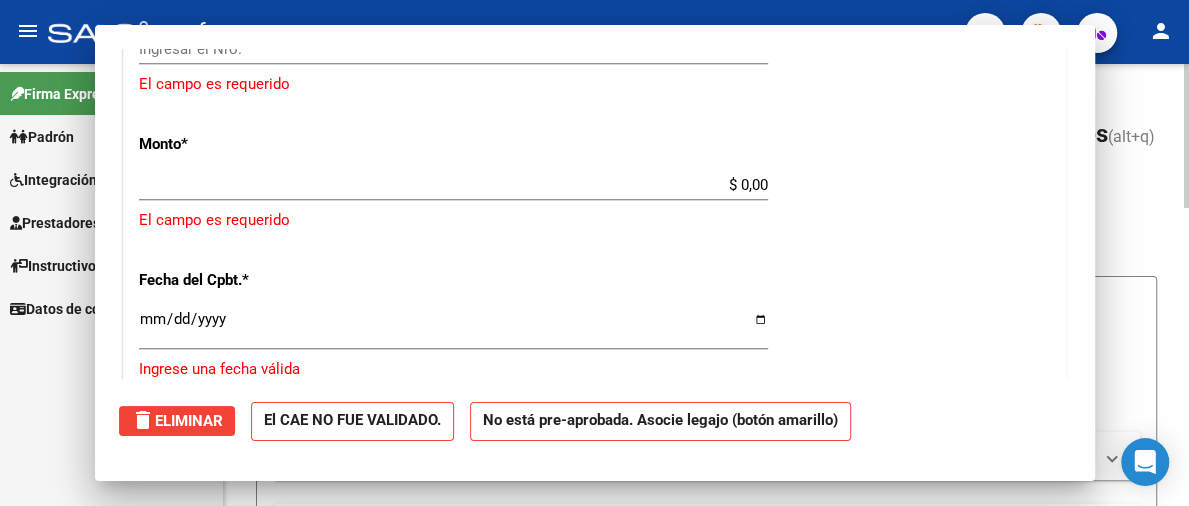 scroll, scrollTop: 1500, scrollLeft: 0, axis: vertical 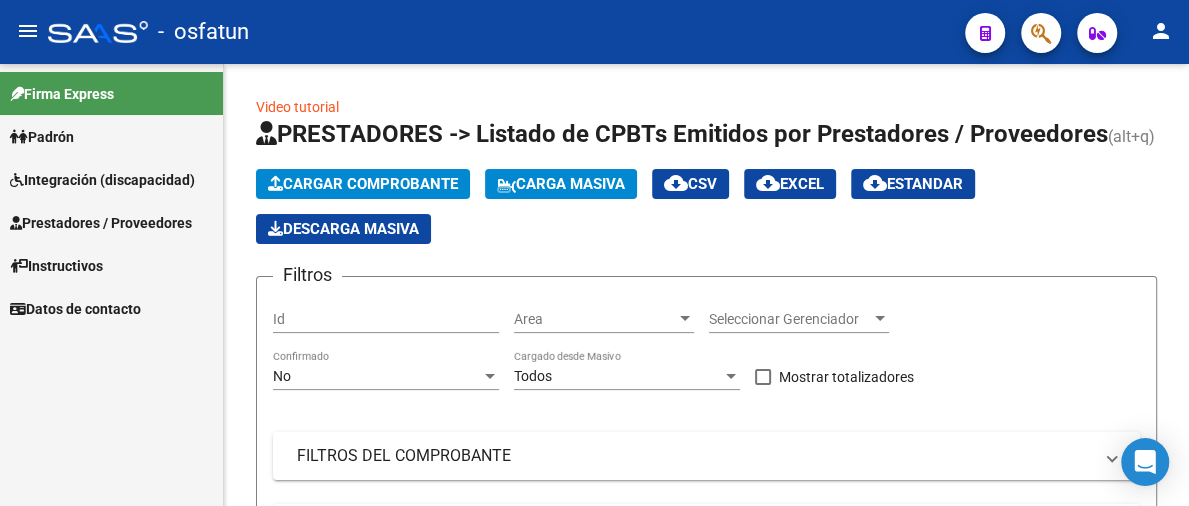 click on "Integración (discapacidad)" at bounding box center (102, 180) 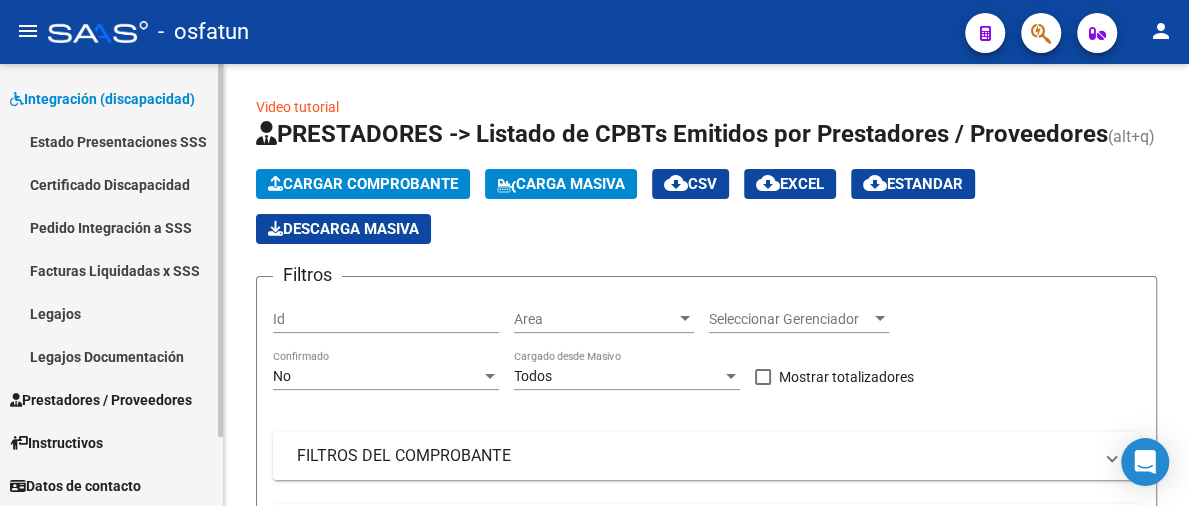 click on "Prestadores / Proveedores" at bounding box center (101, 400) 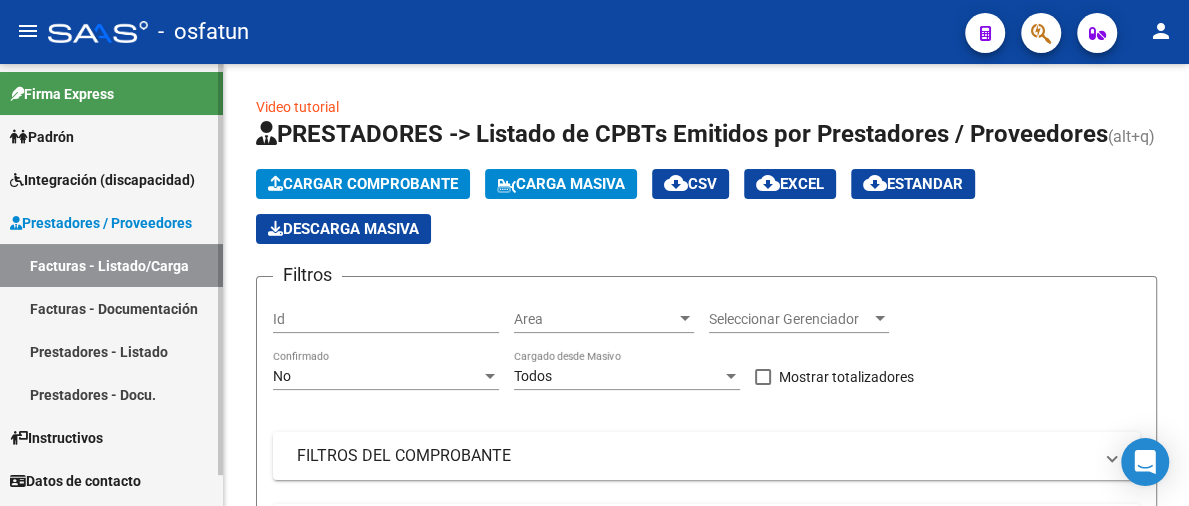 scroll, scrollTop: 0, scrollLeft: 0, axis: both 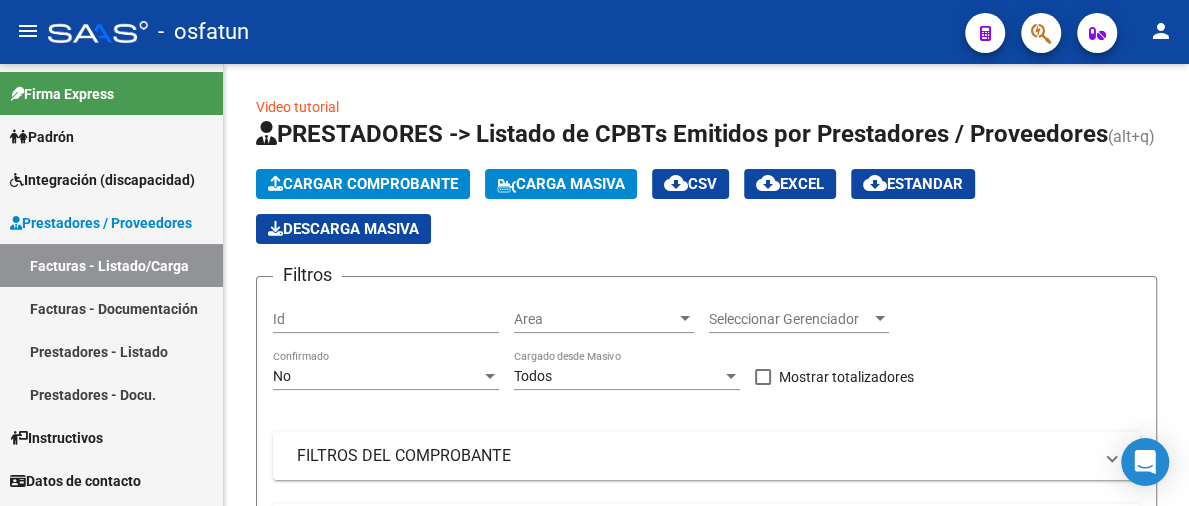 click on "Facturas - Documentación" at bounding box center [111, 308] 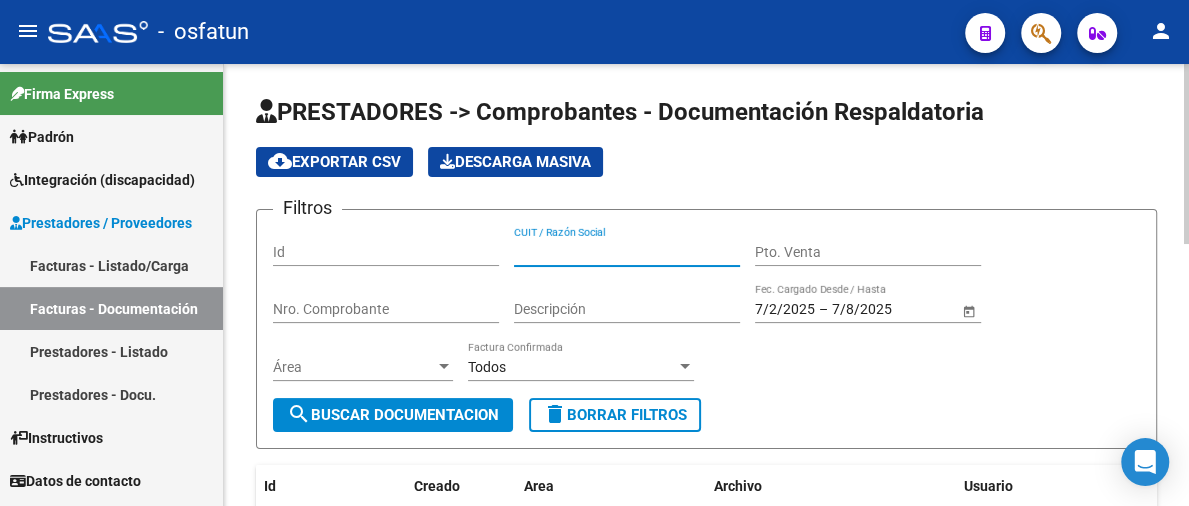 click on "CUIT / Razón Social" at bounding box center (627, 252) 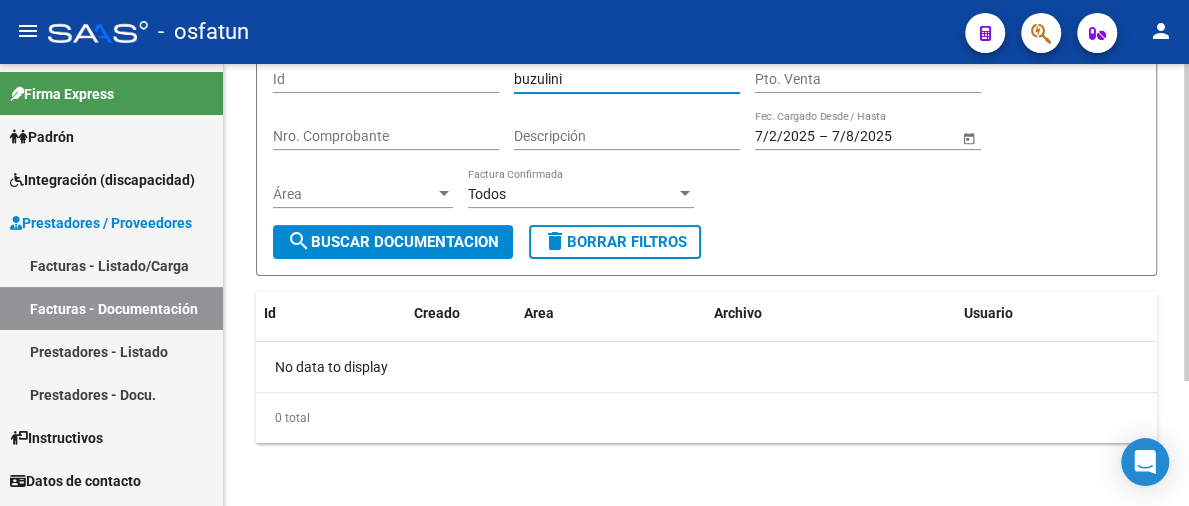scroll, scrollTop: 0, scrollLeft: 0, axis: both 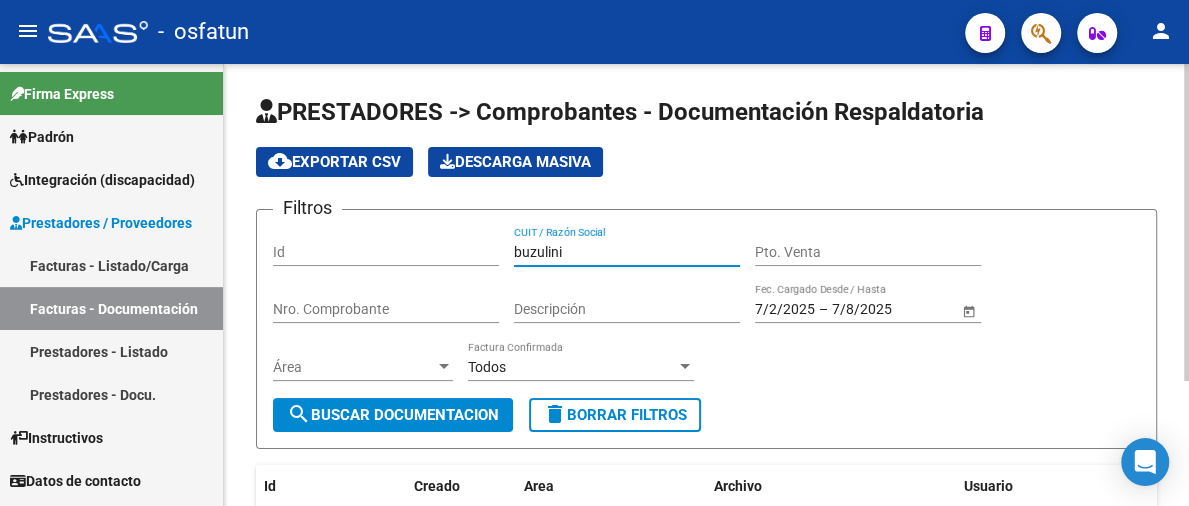 click on "buzulini" at bounding box center [627, 252] 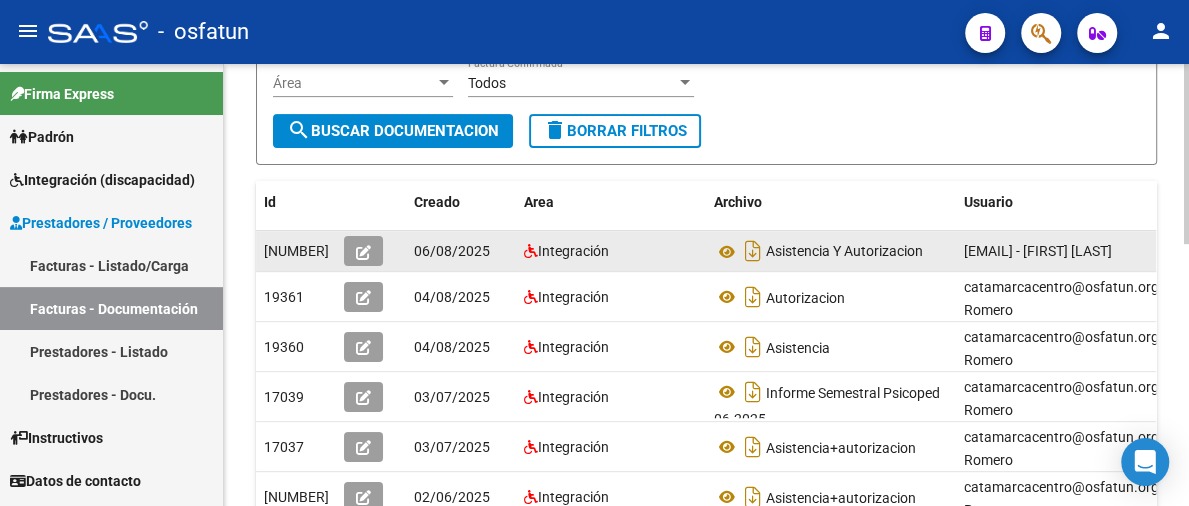 scroll, scrollTop: 300, scrollLeft: 0, axis: vertical 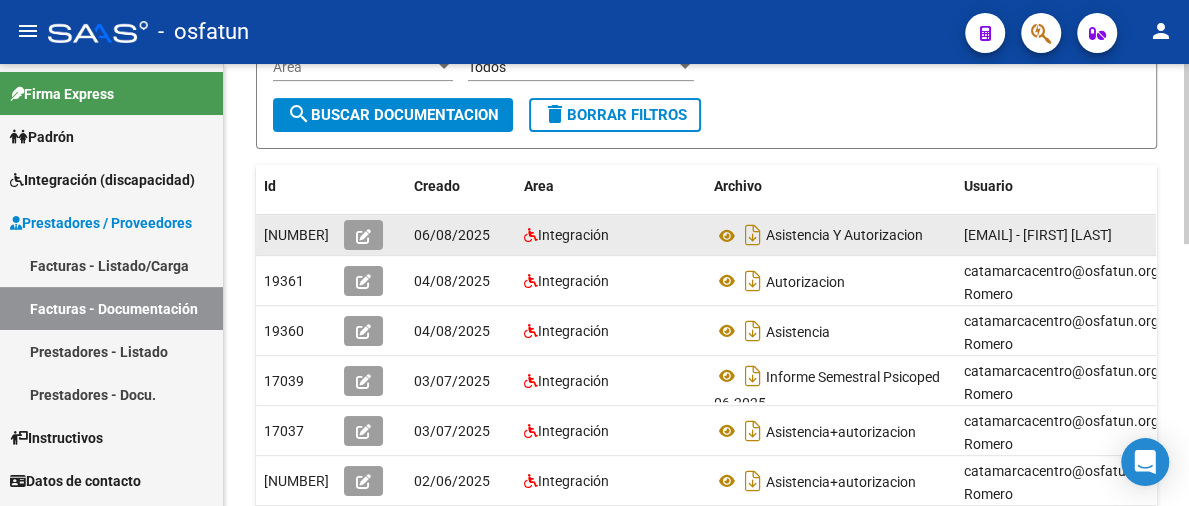type on "buzzulini" 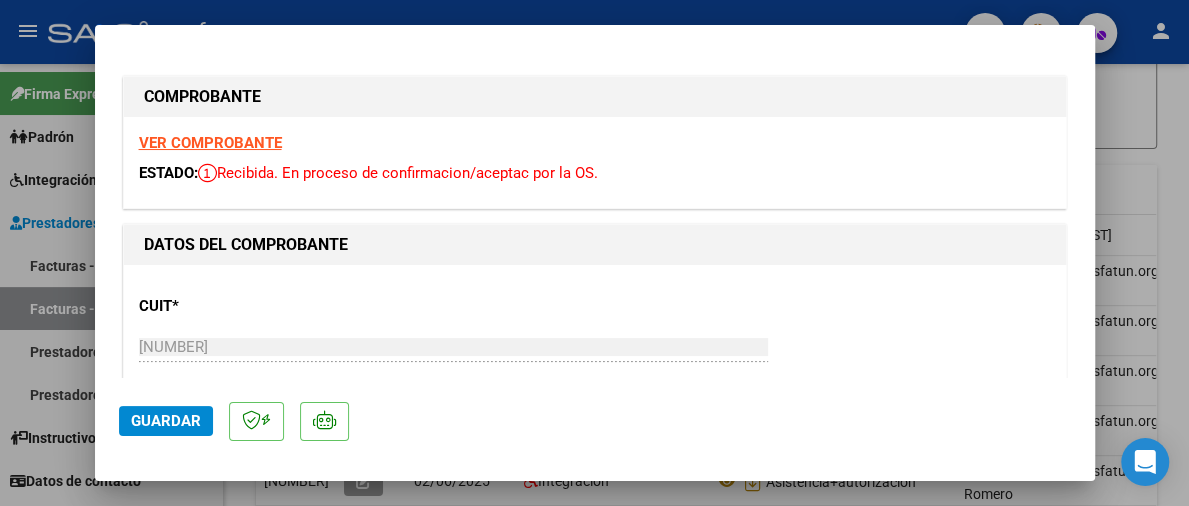 click on "VER COMPROBANTE" at bounding box center (210, 143) 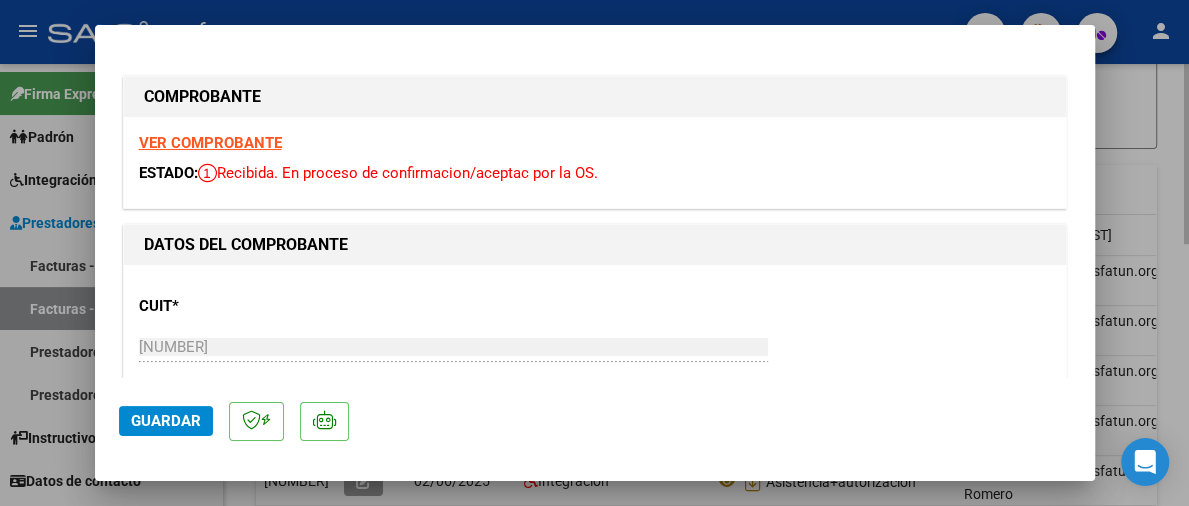 drag, startPoint x: 1145, startPoint y: 109, endPoint x: 1077, endPoint y: 111, distance: 68.0294 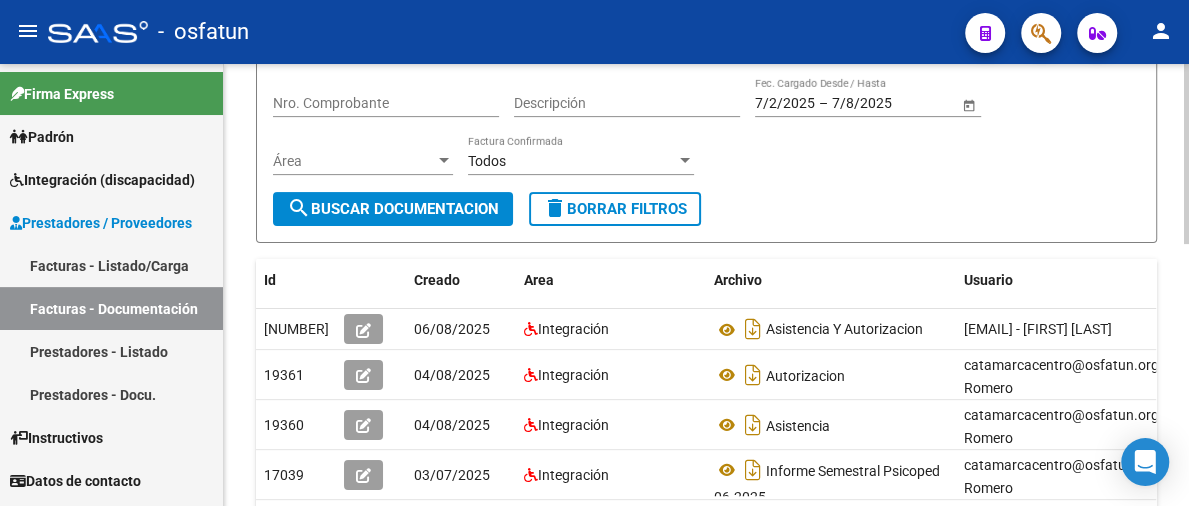scroll, scrollTop: 0, scrollLeft: 0, axis: both 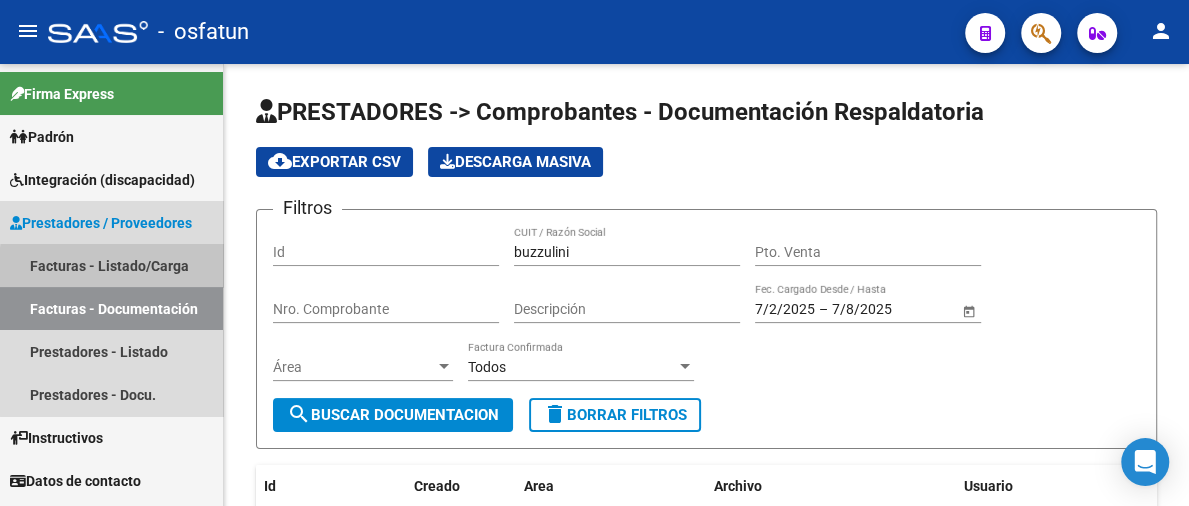 click on "Facturas - Listado/Carga" at bounding box center (111, 265) 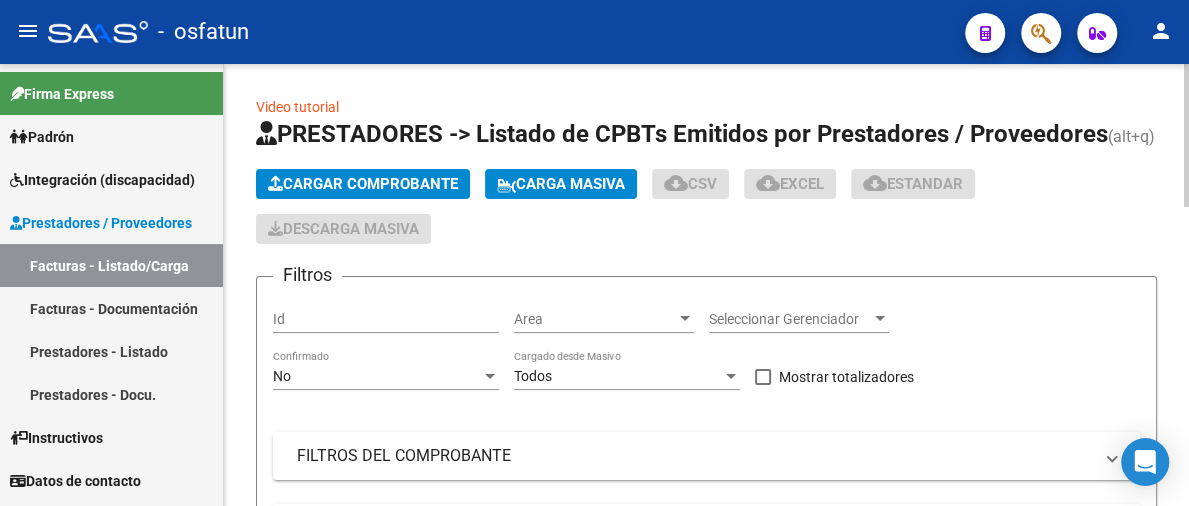 click on "Cargar Comprobante" 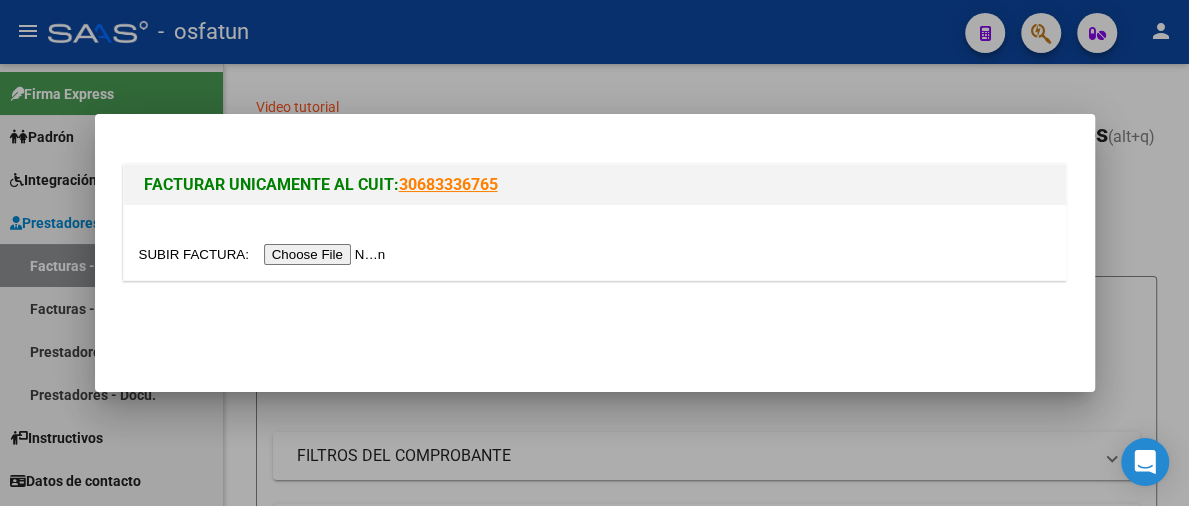 click at bounding box center (265, 254) 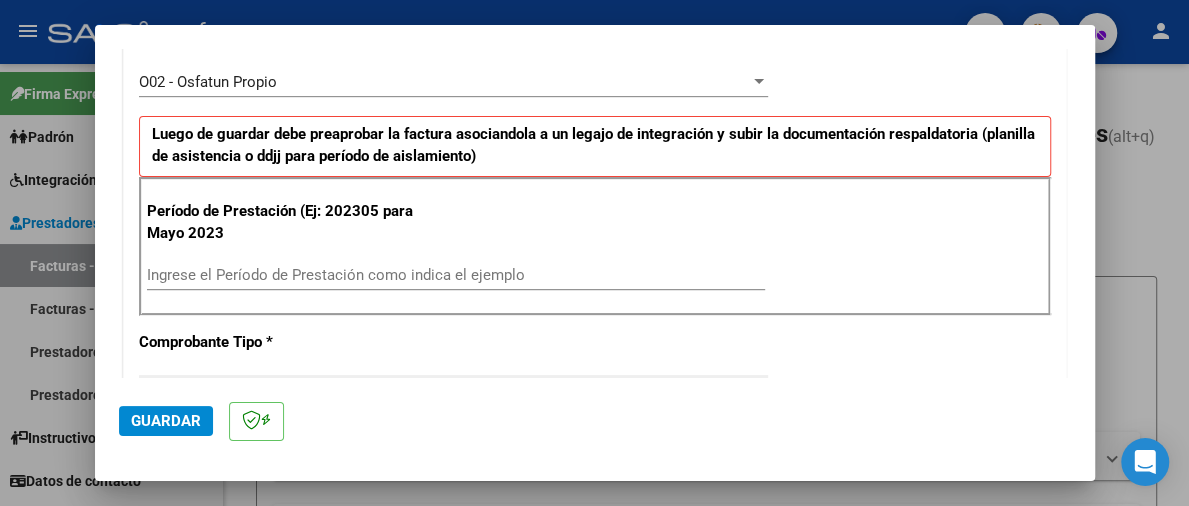 scroll, scrollTop: 600, scrollLeft: 0, axis: vertical 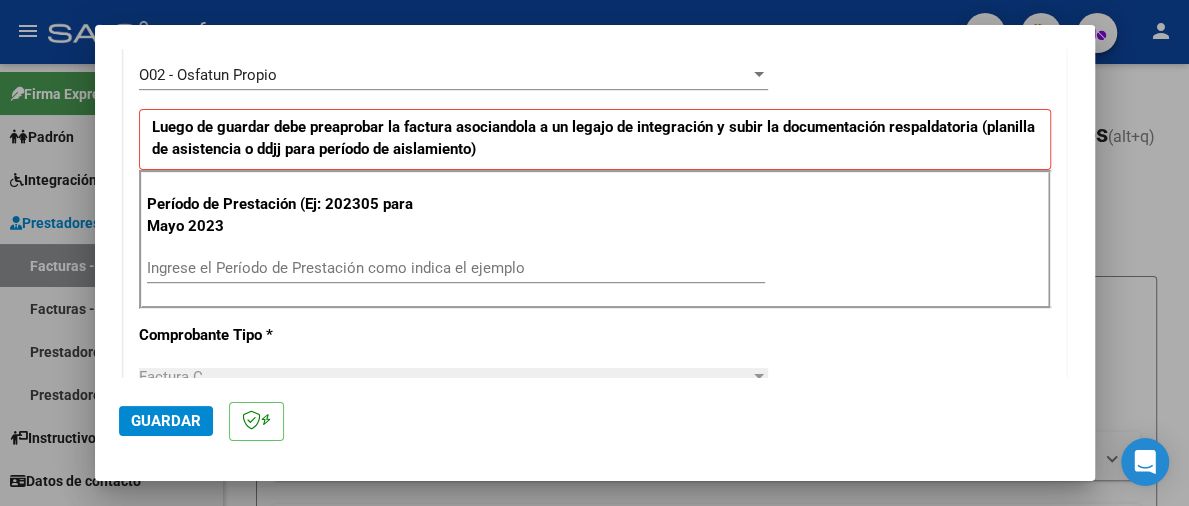 click on "Ingrese el Período de Prestación como indica el ejemplo" at bounding box center [456, 268] 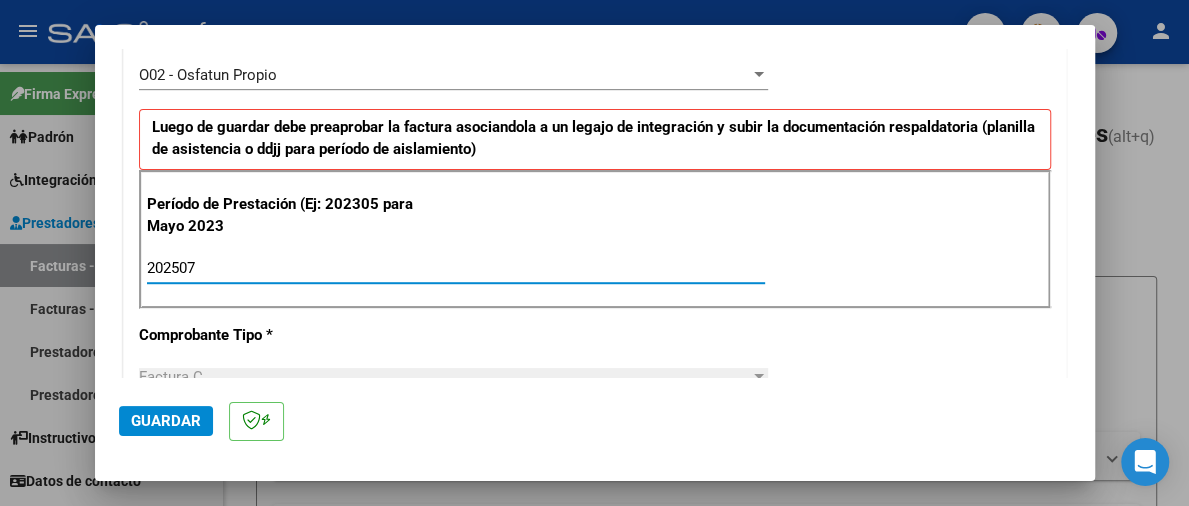 type on "202507" 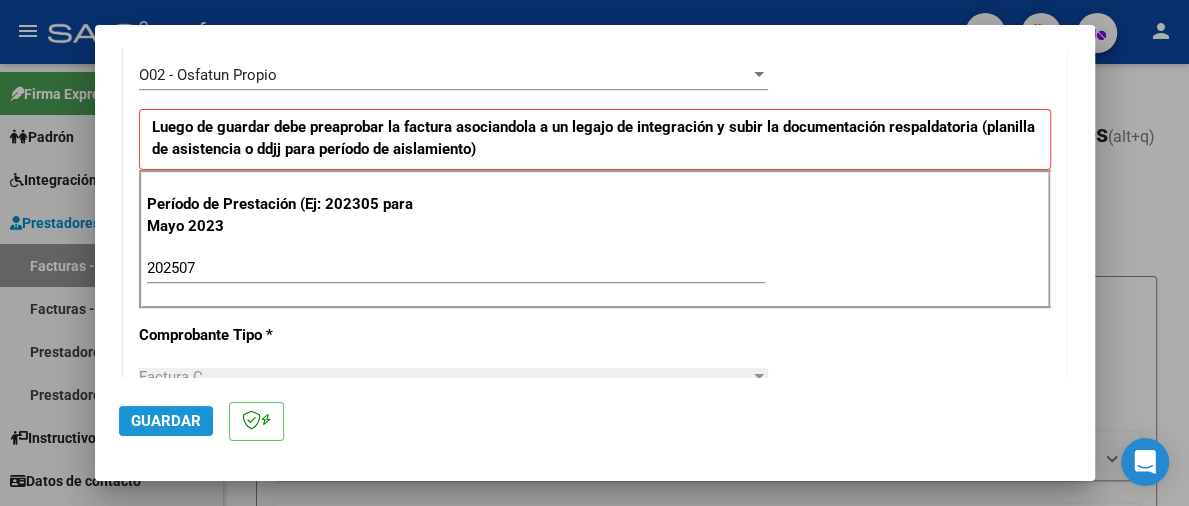 click on "Guardar" 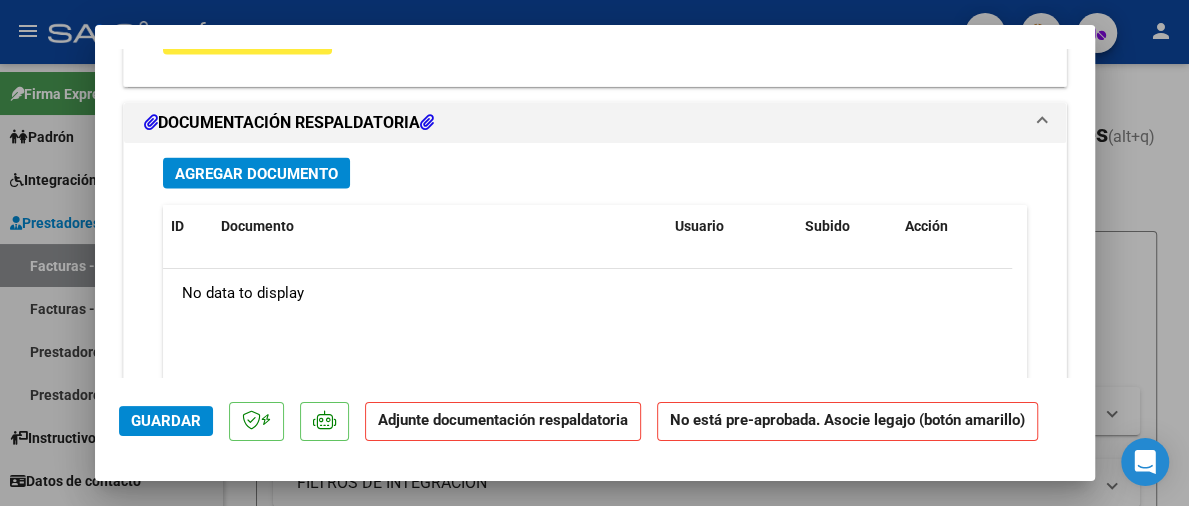 scroll, scrollTop: 2082, scrollLeft: 0, axis: vertical 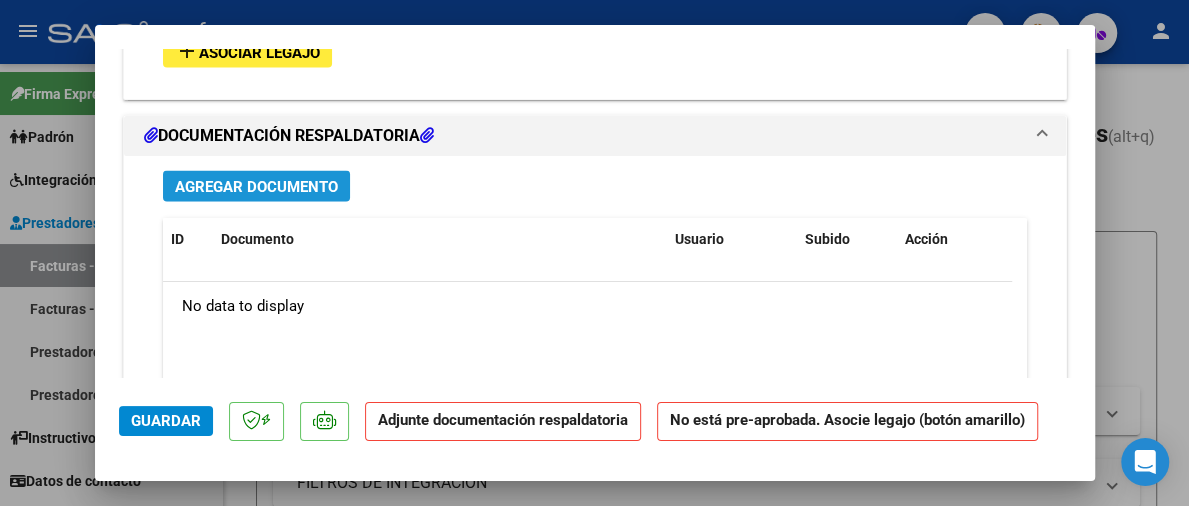 click on "Agregar Documento" at bounding box center (256, 187) 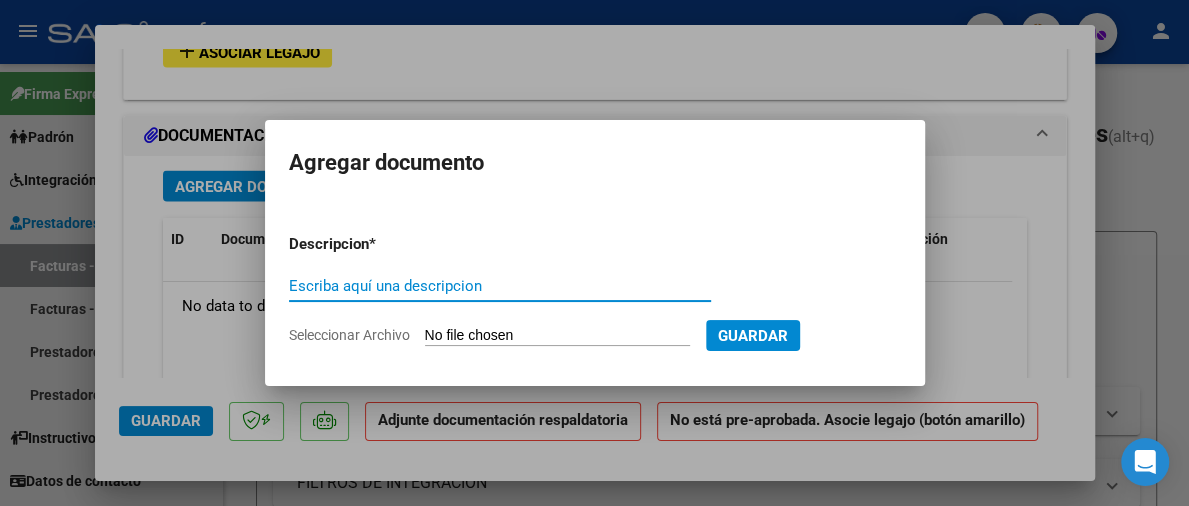 click on "Descripcion  *   Escriba aquí una descripcion  Seleccionar Archivo Guardar" at bounding box center (595, 289) 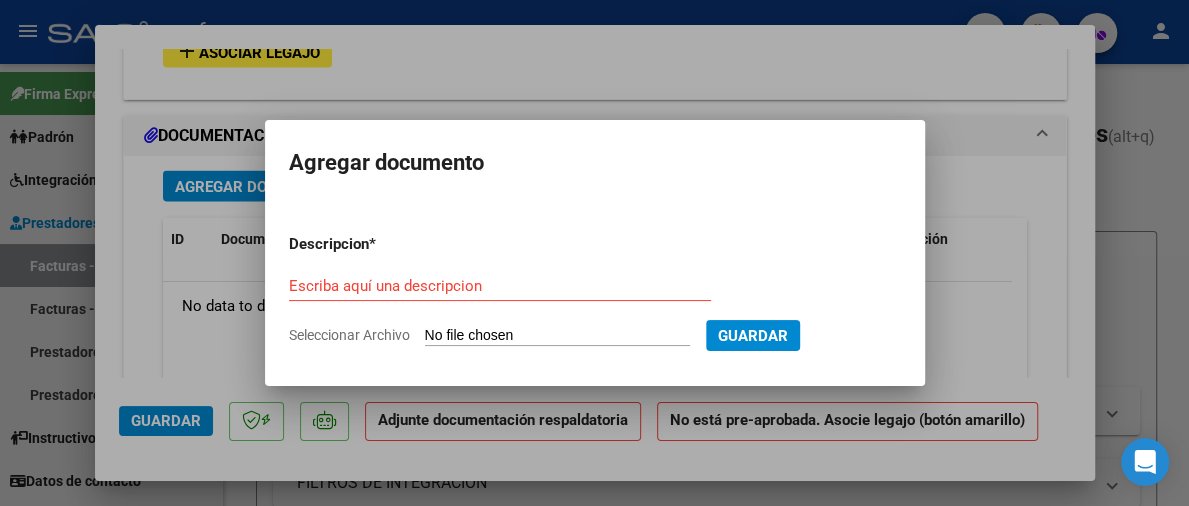 click on "Seleccionar Archivo" at bounding box center (557, 336) 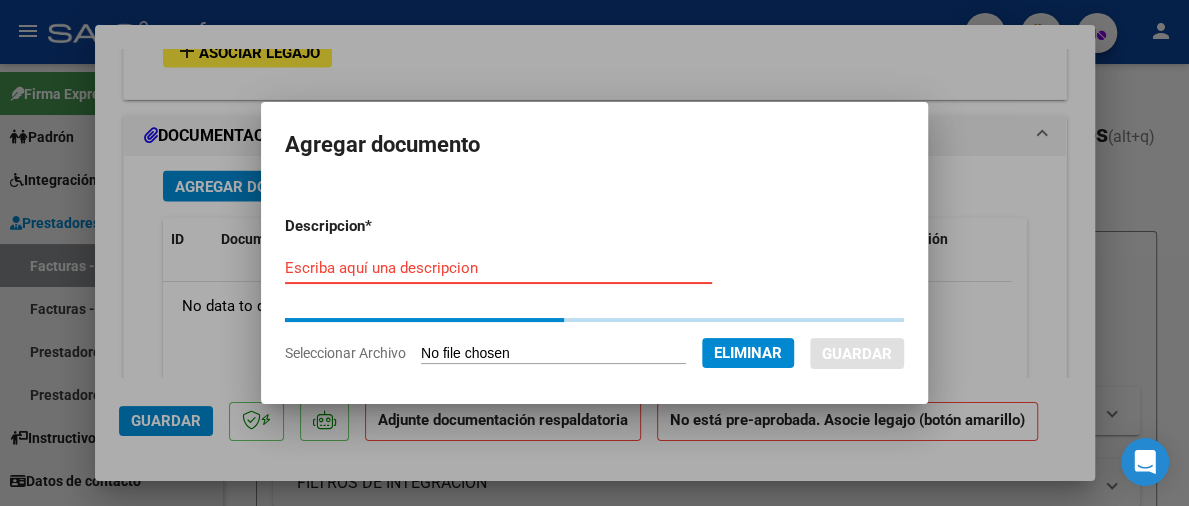 click on "Escriba aquí una descripcion" at bounding box center (498, 268) 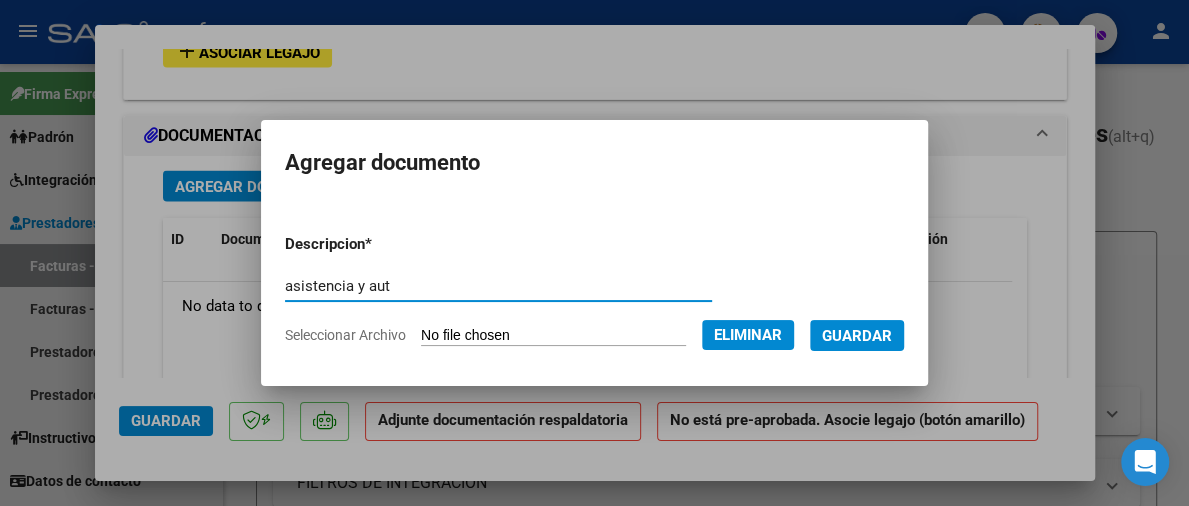 type on "asistencia y aut" 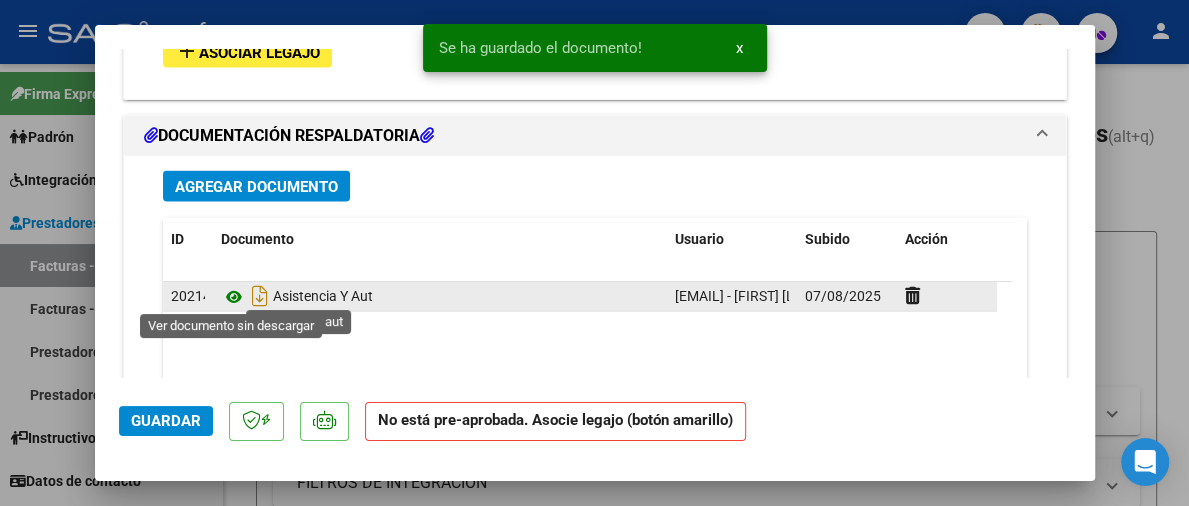 click 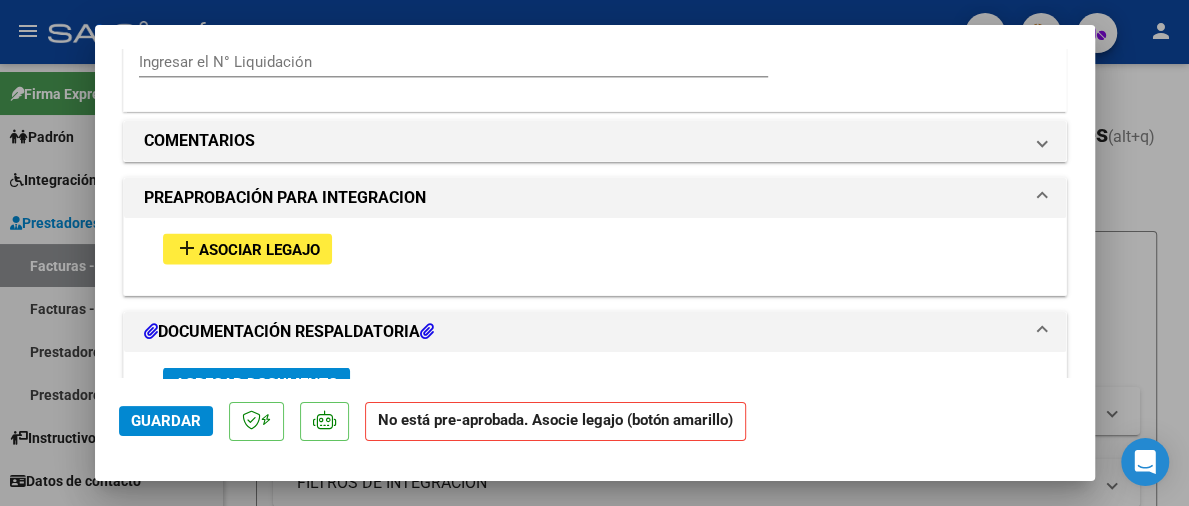 scroll, scrollTop: 1882, scrollLeft: 0, axis: vertical 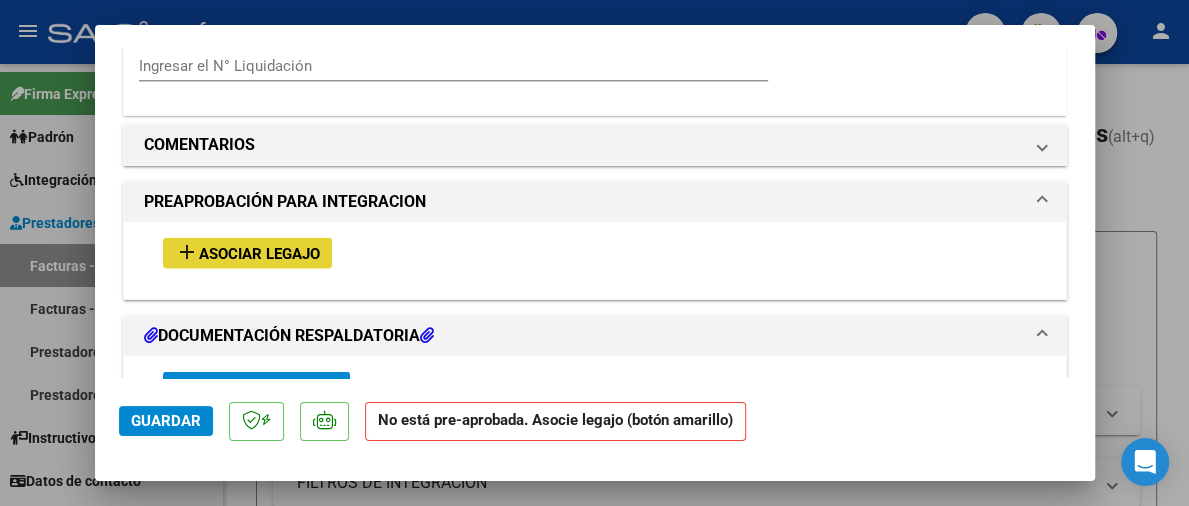 click on "Asociar Legajo" at bounding box center [259, 253] 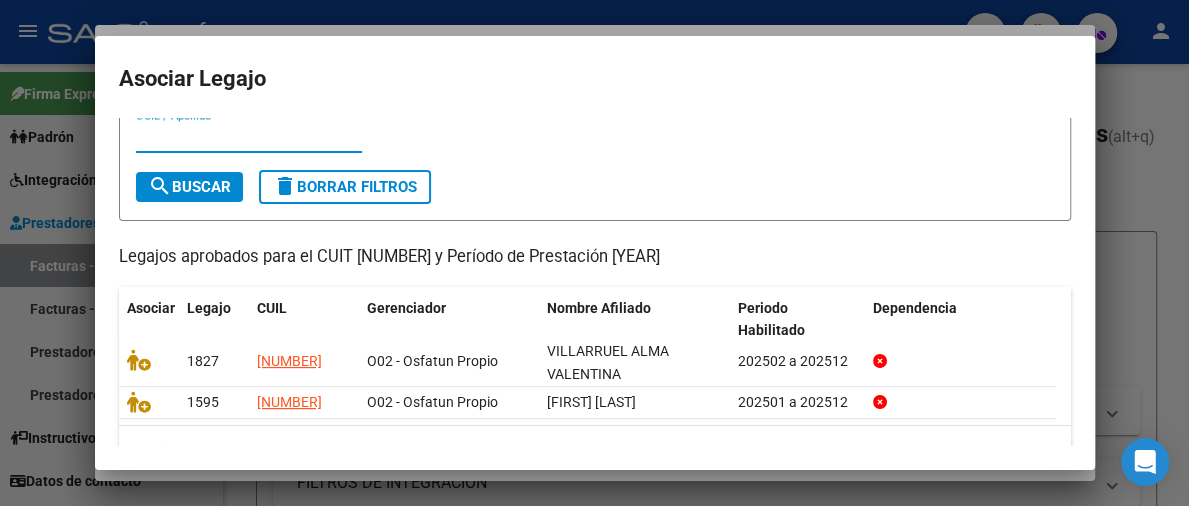 scroll, scrollTop: 124, scrollLeft: 0, axis: vertical 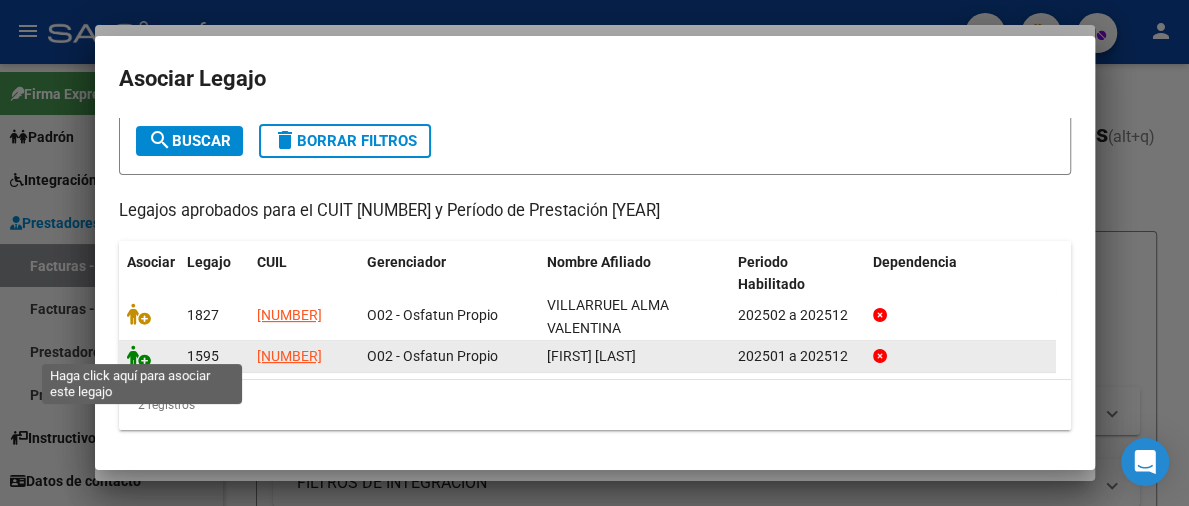 click 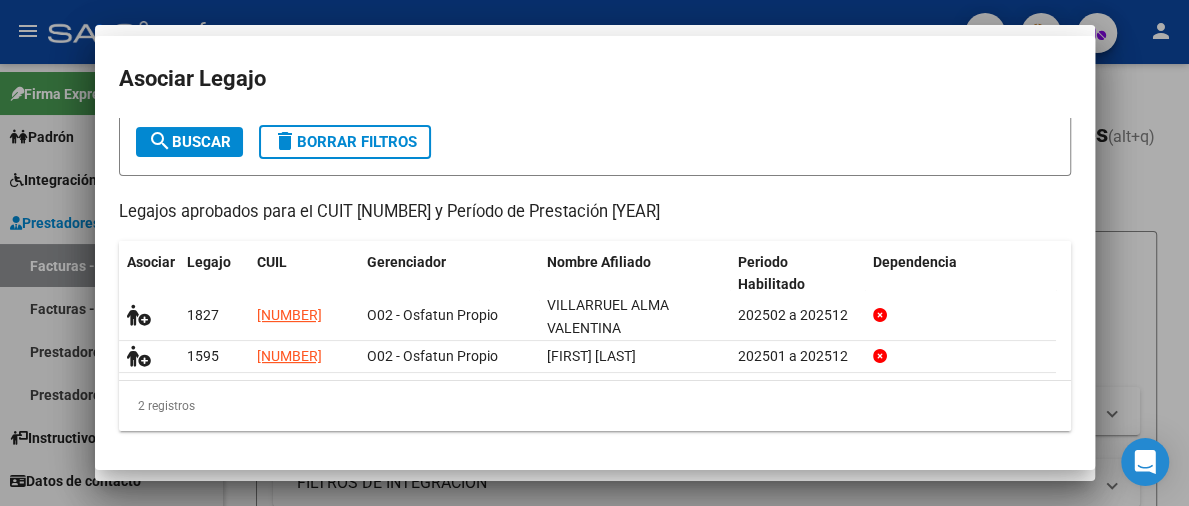 scroll, scrollTop: 1934, scrollLeft: 0, axis: vertical 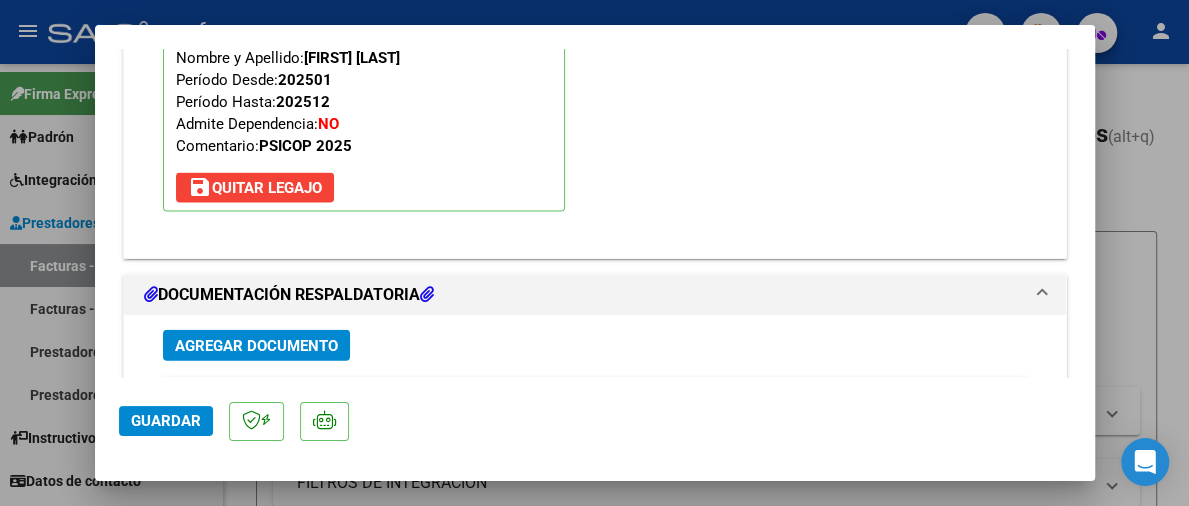 click on "Guardar" 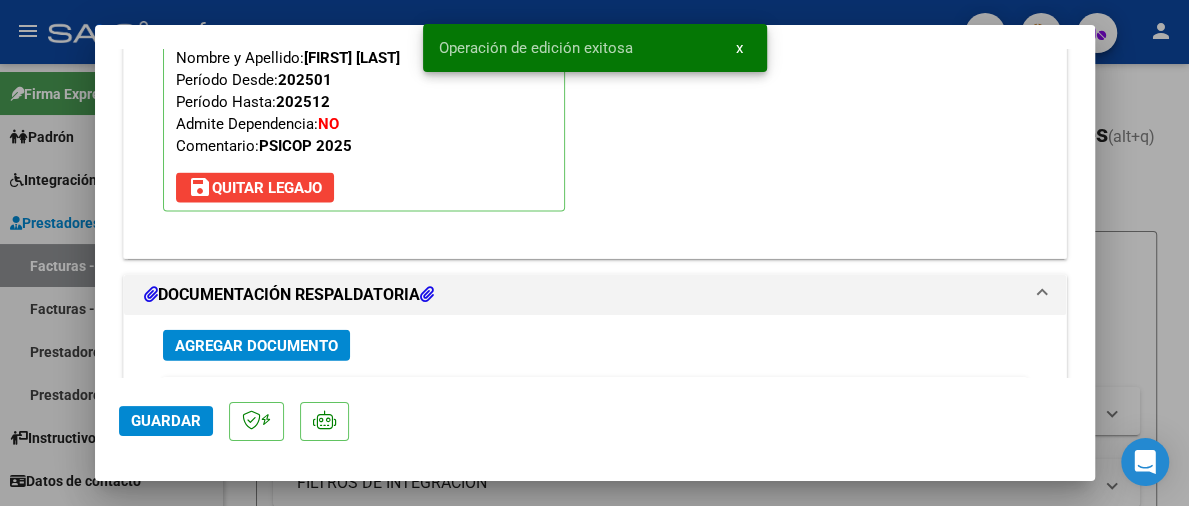 click at bounding box center (594, 253) 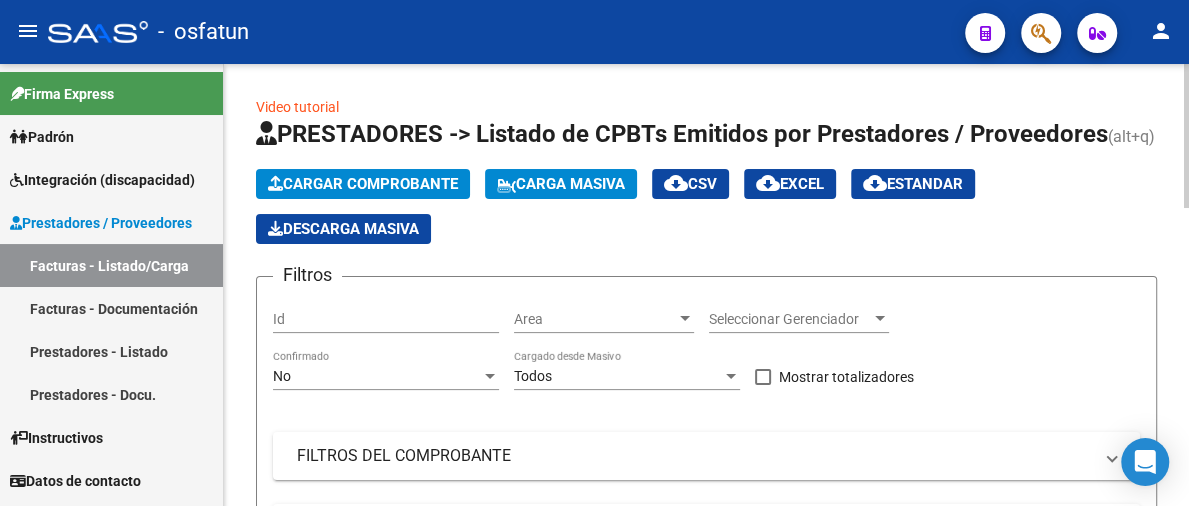 click on "Cargar Comprobante" 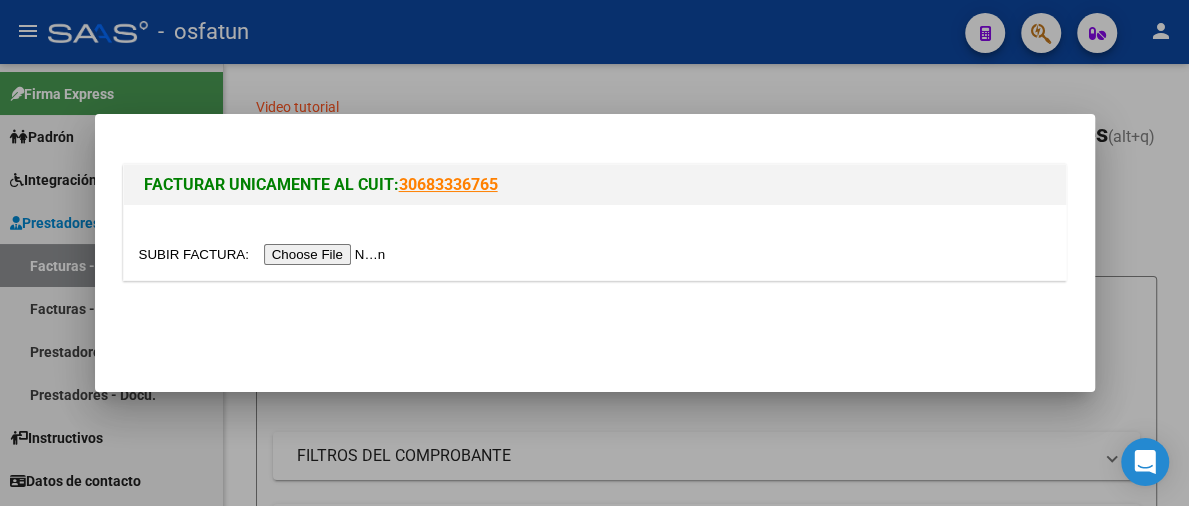 click at bounding box center [265, 254] 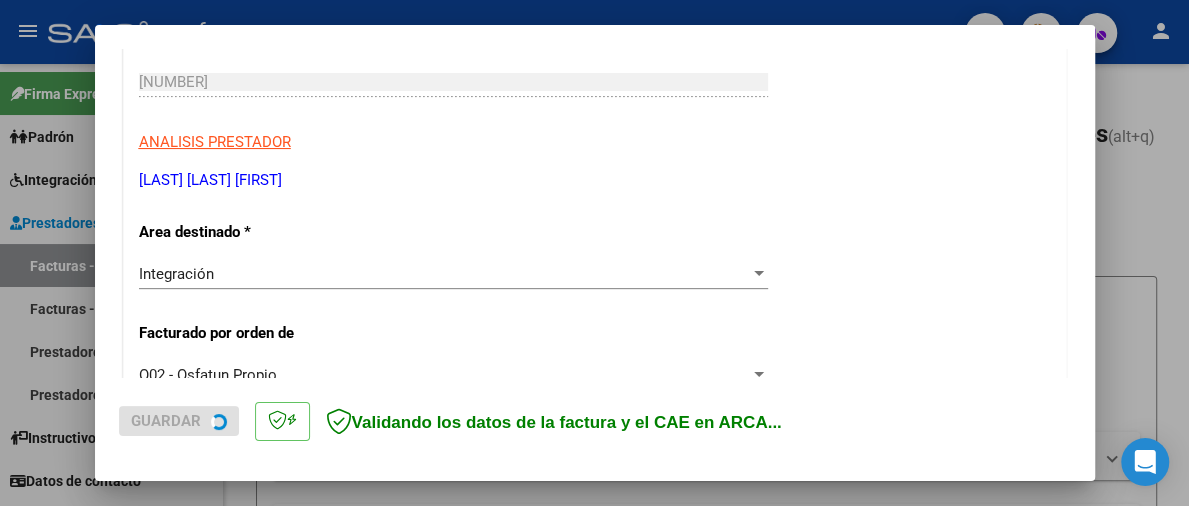 scroll, scrollTop: 600, scrollLeft: 0, axis: vertical 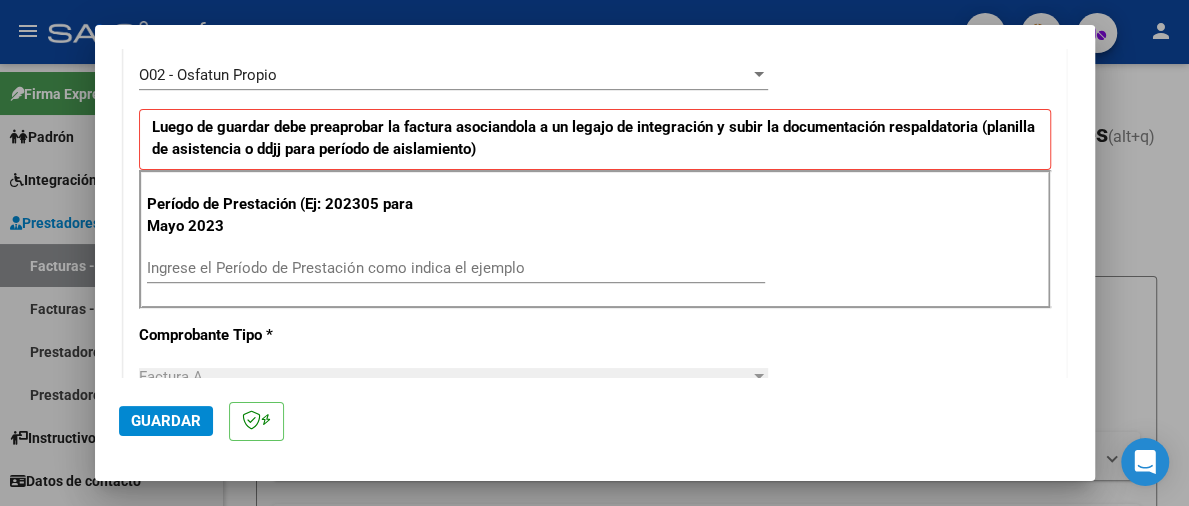 click on "Ingrese el Período de Prestación como indica el ejemplo" at bounding box center (456, 268) 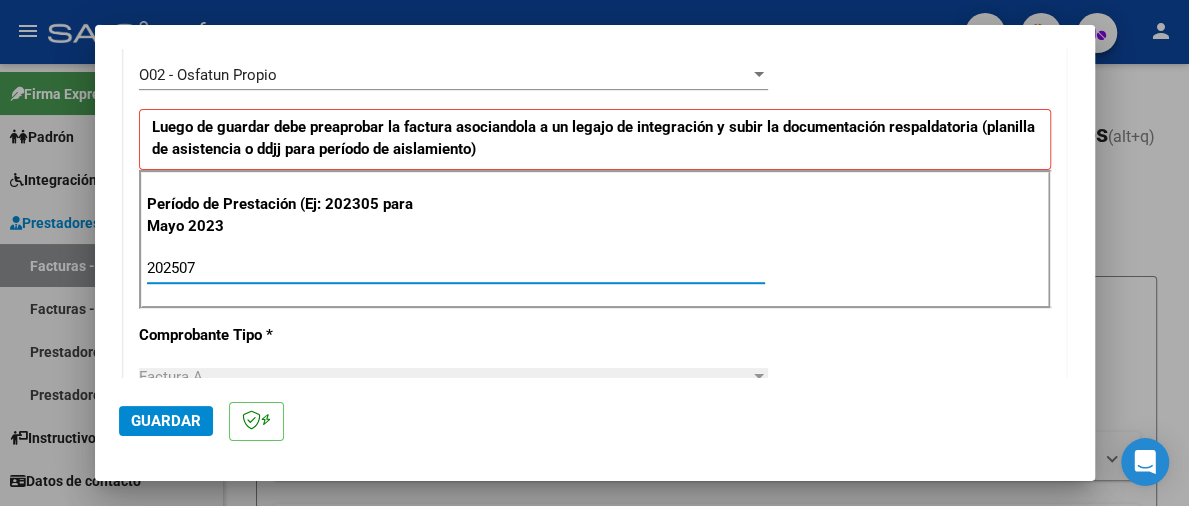 type on "202507" 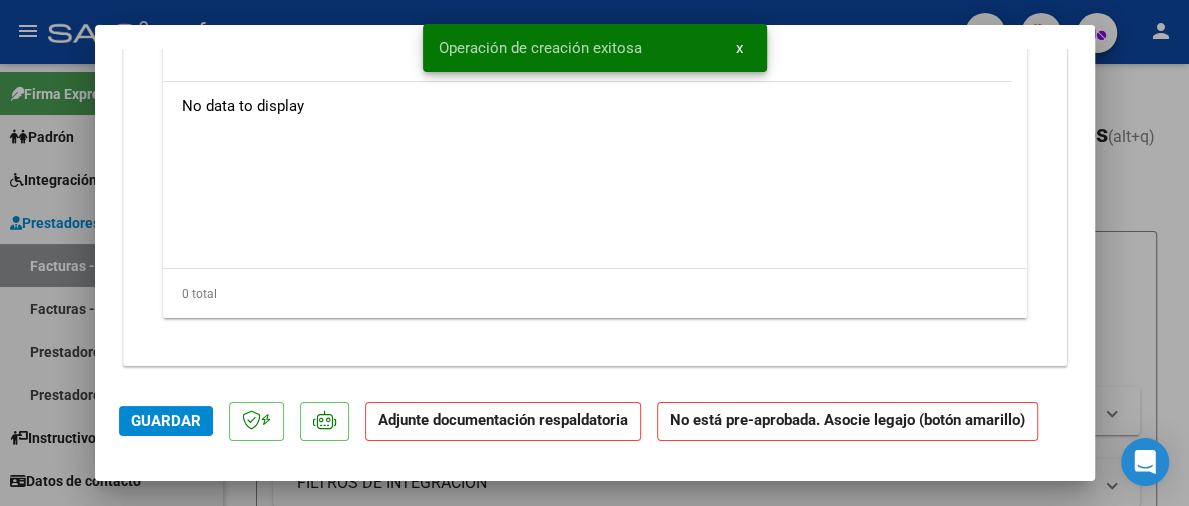 scroll, scrollTop: 2082, scrollLeft: 0, axis: vertical 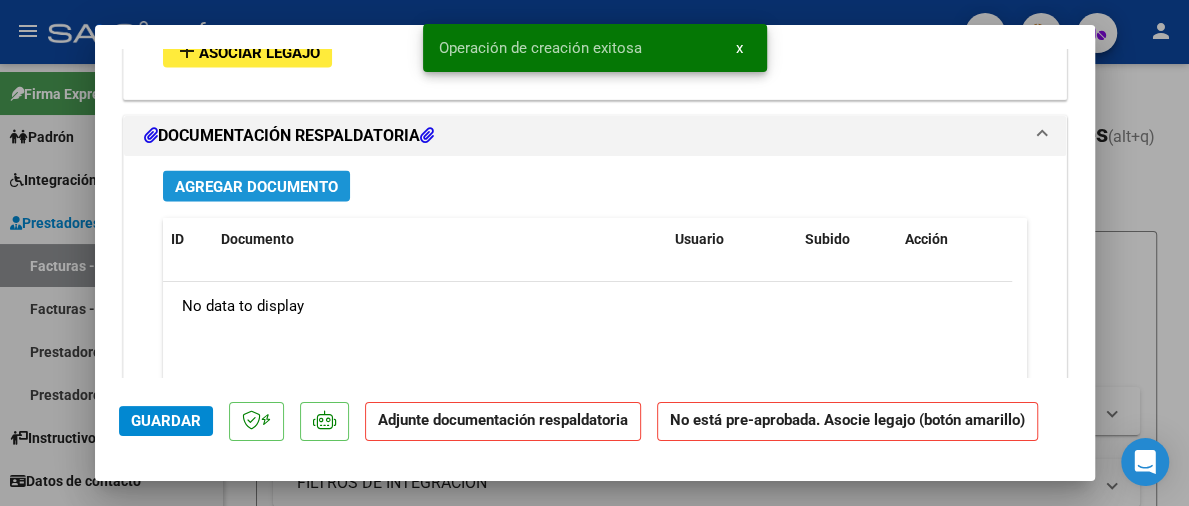 click on "Agregar Documento" at bounding box center [256, 186] 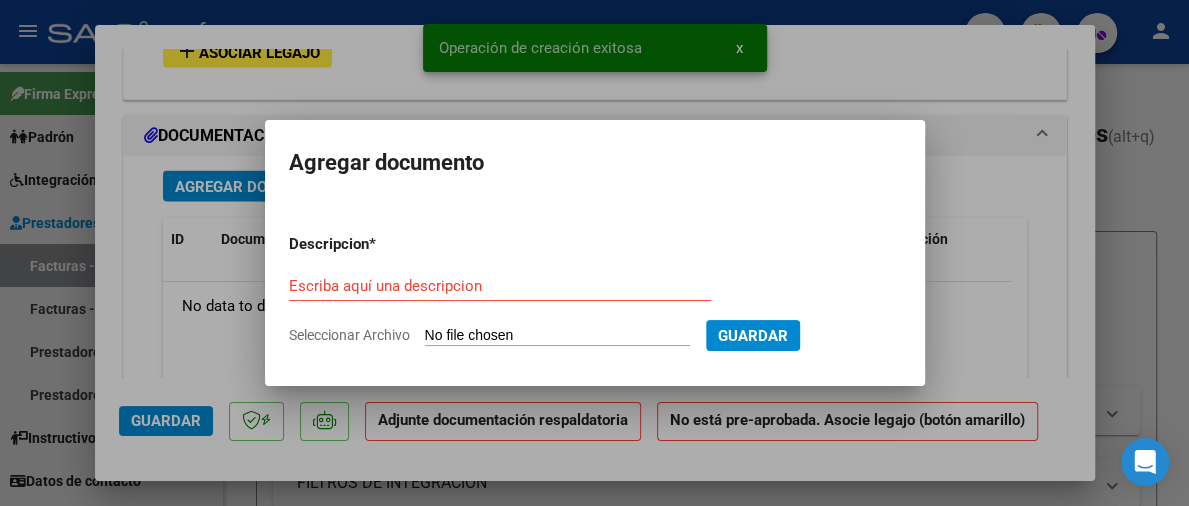 click on "Seleccionar Archivo" at bounding box center [557, 336] 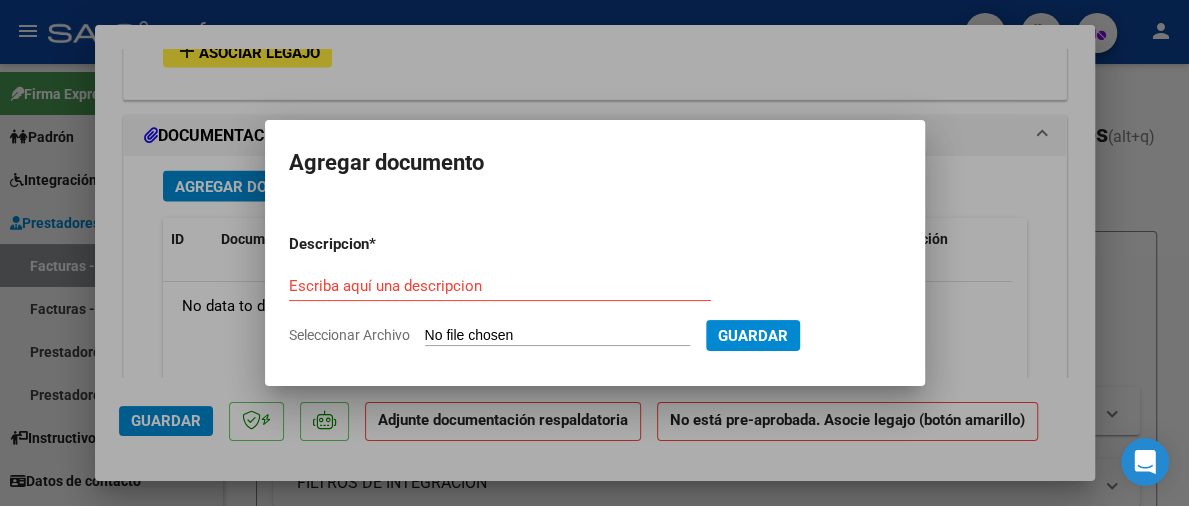 type on "C:\fakepath\[FILENAME].pdf" 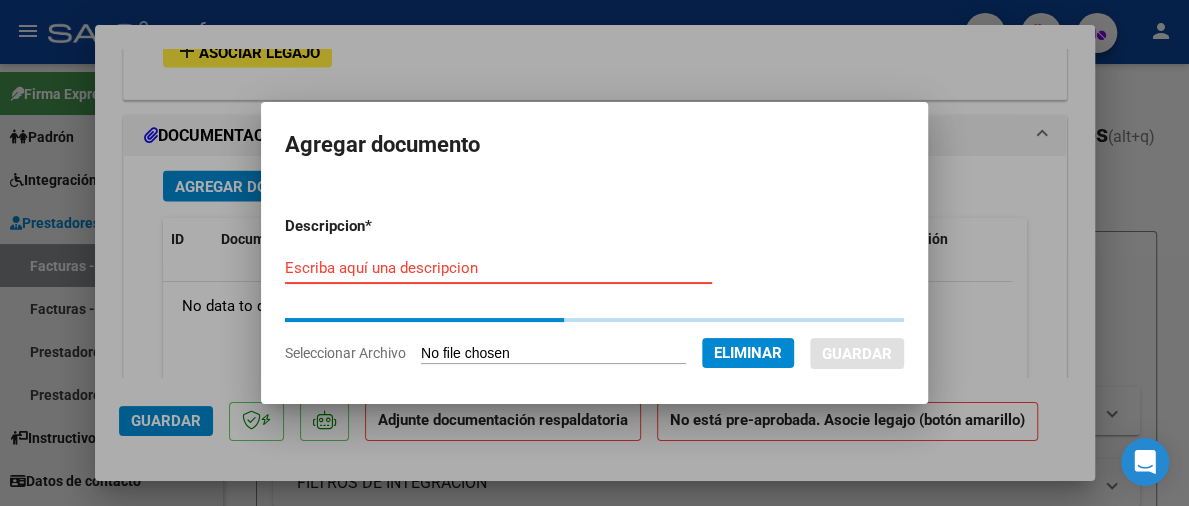 click on "Escriba aquí una descripcion" at bounding box center (498, 268) 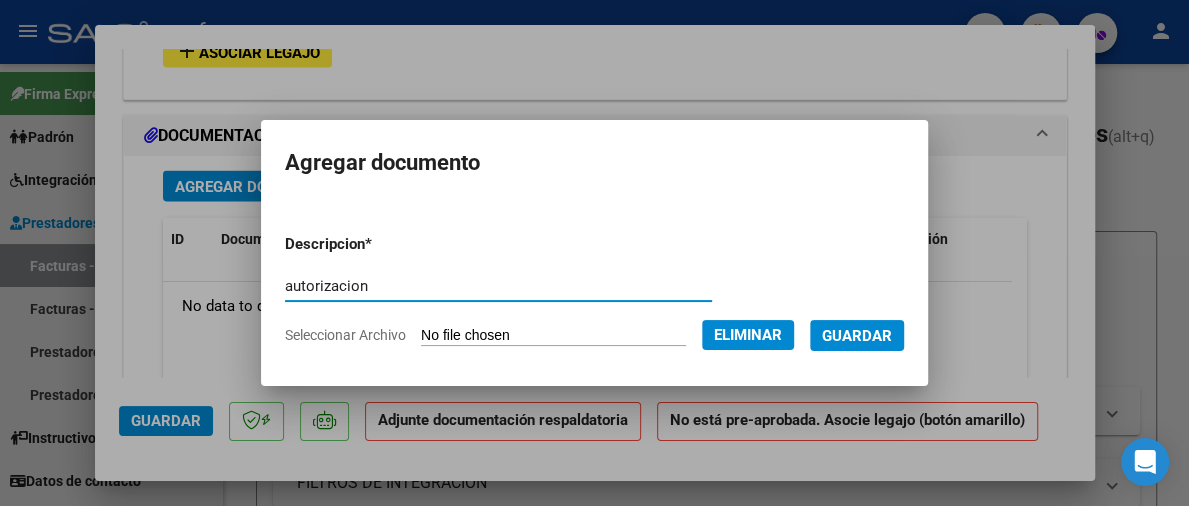 type on "autorizacion" 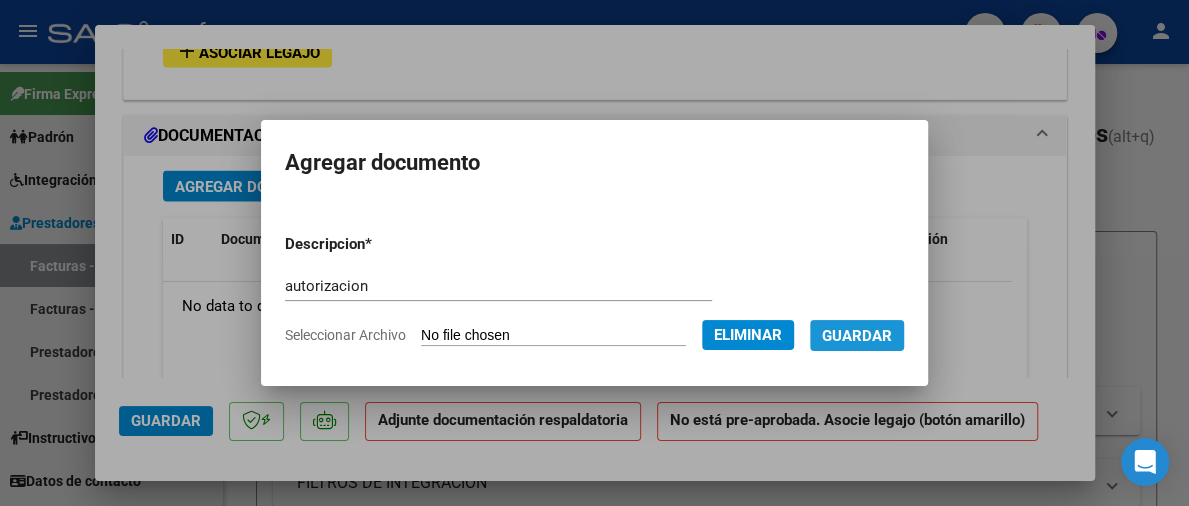click on "Guardar" at bounding box center [857, 336] 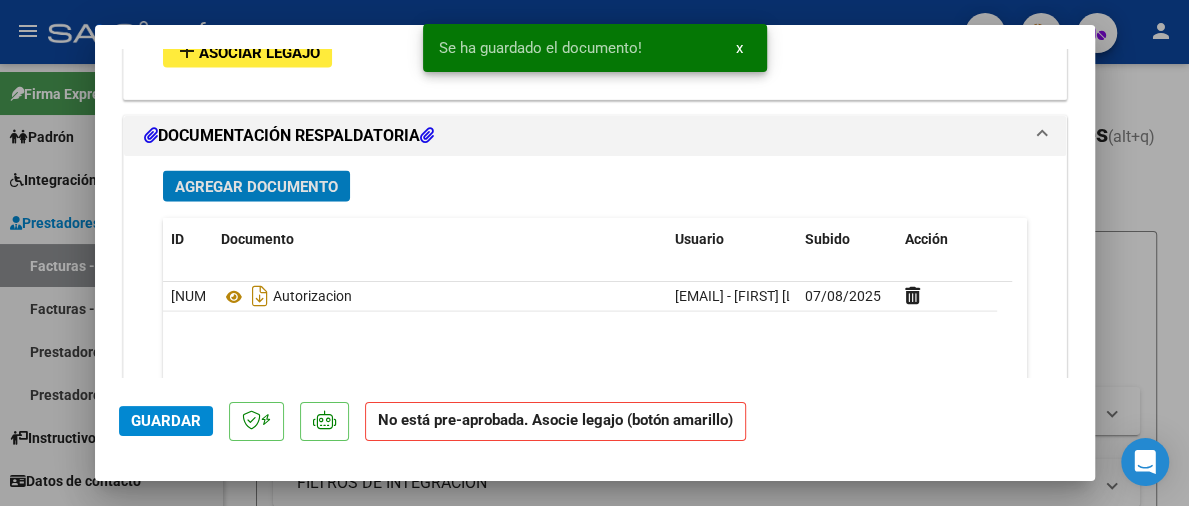 scroll, scrollTop: 1982, scrollLeft: 0, axis: vertical 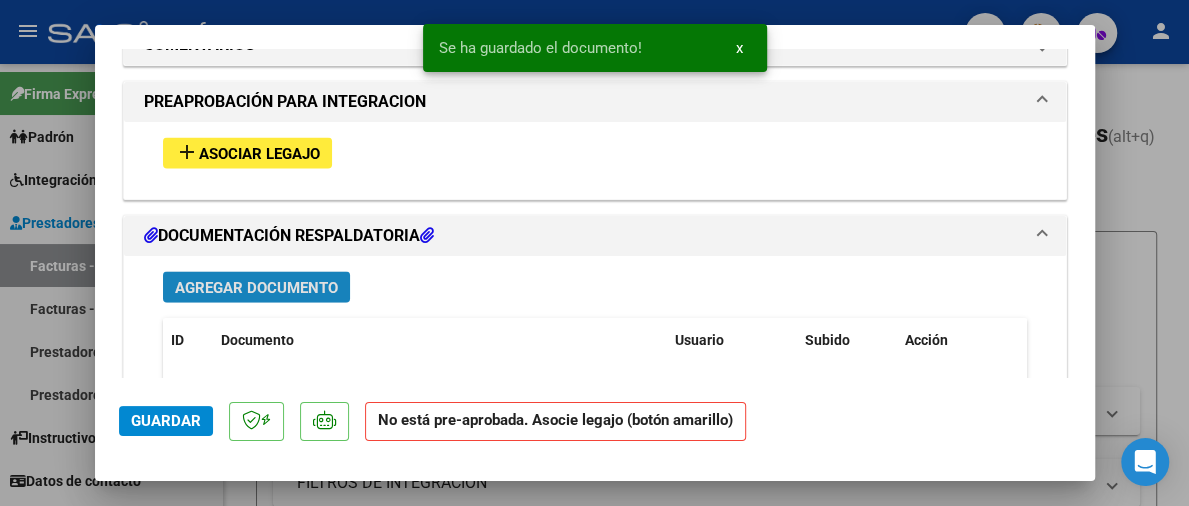 click on "Agregar Documento" at bounding box center (256, 287) 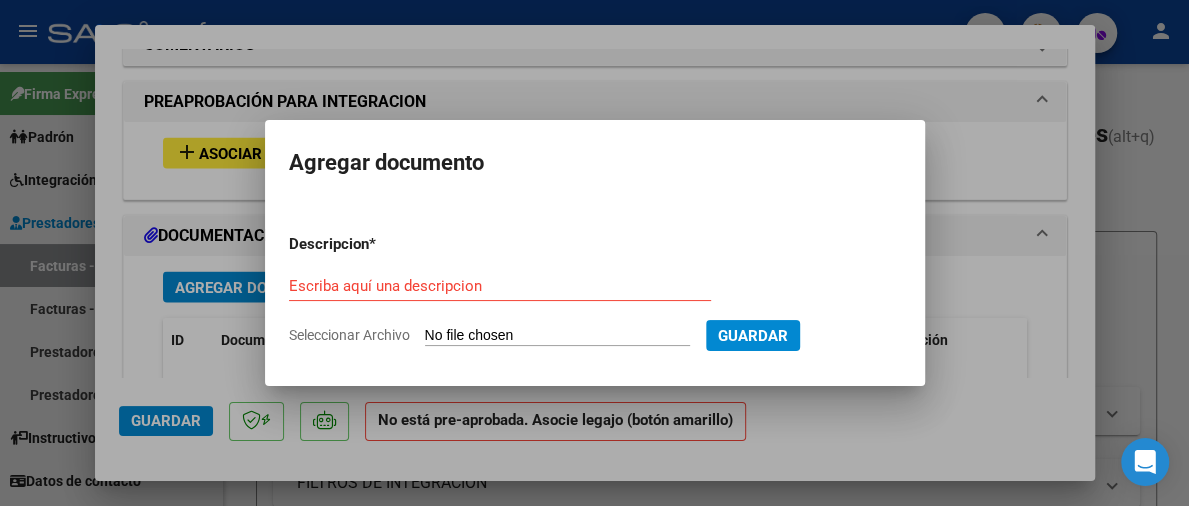 click on "Seleccionar Archivo" at bounding box center [557, 336] 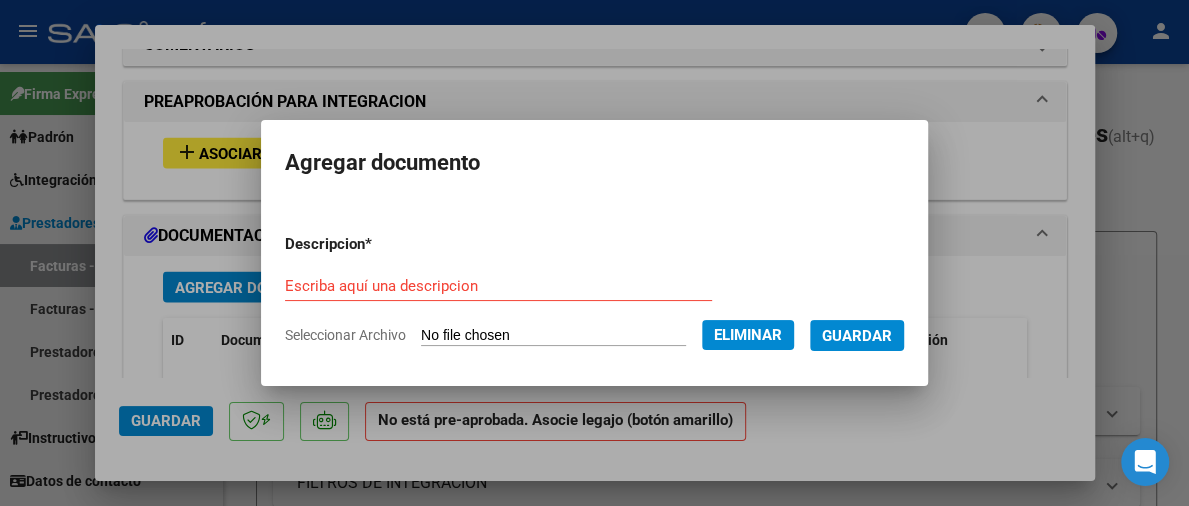 click on "Escriba aquí una descripcion" at bounding box center (498, 286) 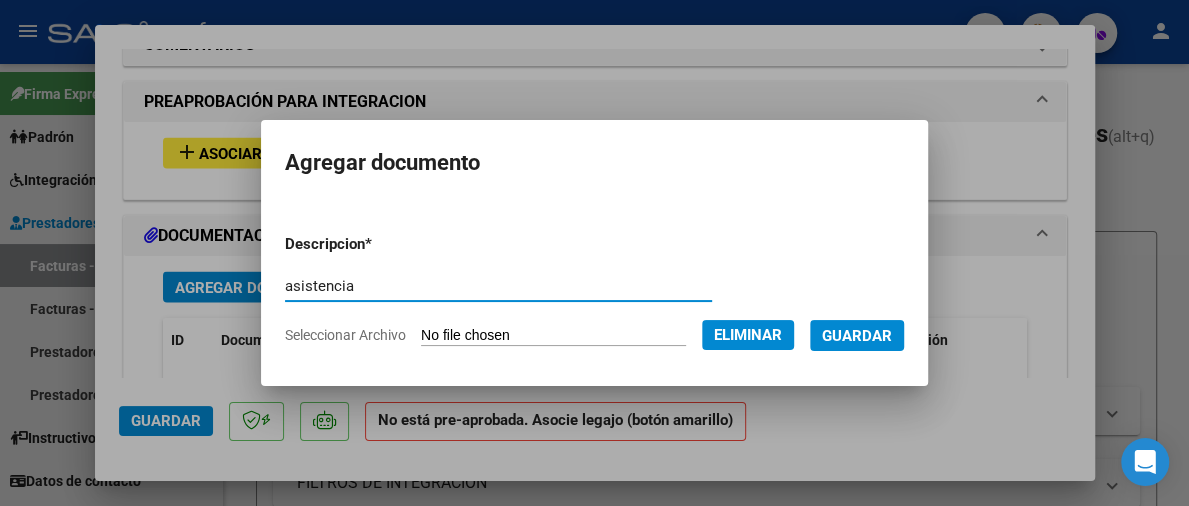 type on "asistencia" 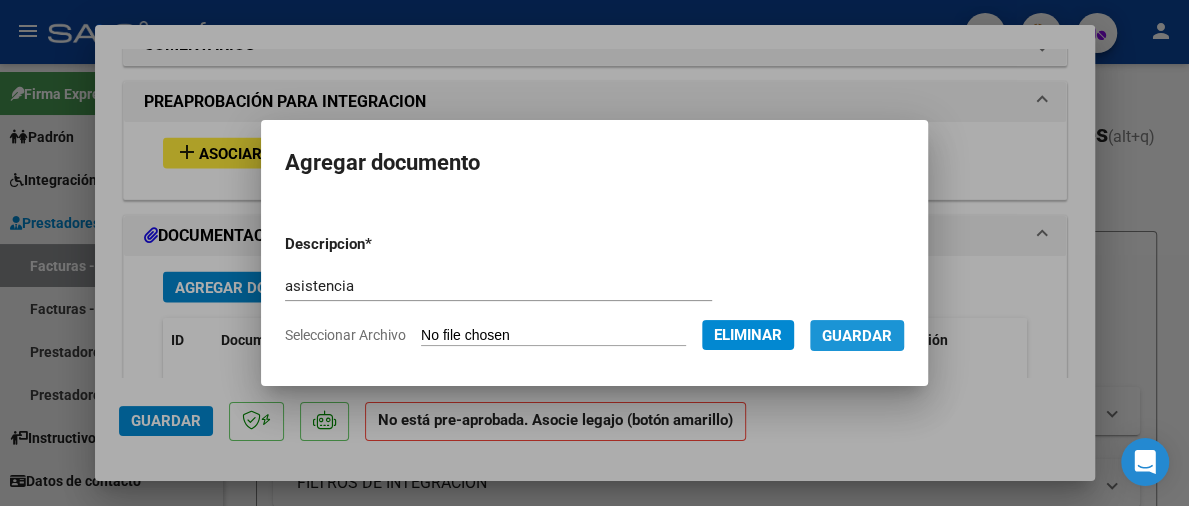 click on "Guardar" at bounding box center (857, 335) 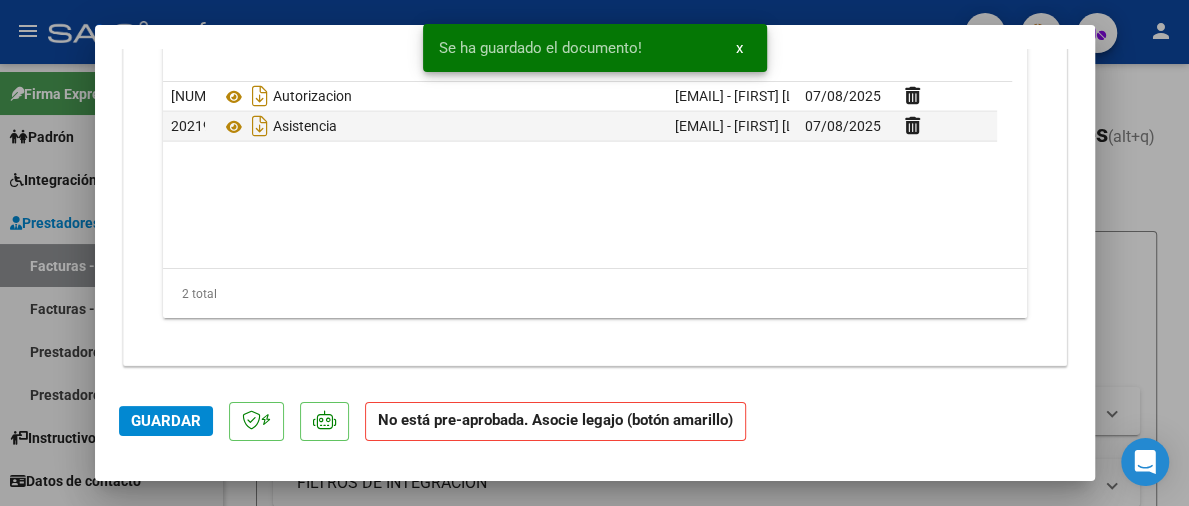 scroll, scrollTop: 1882, scrollLeft: 0, axis: vertical 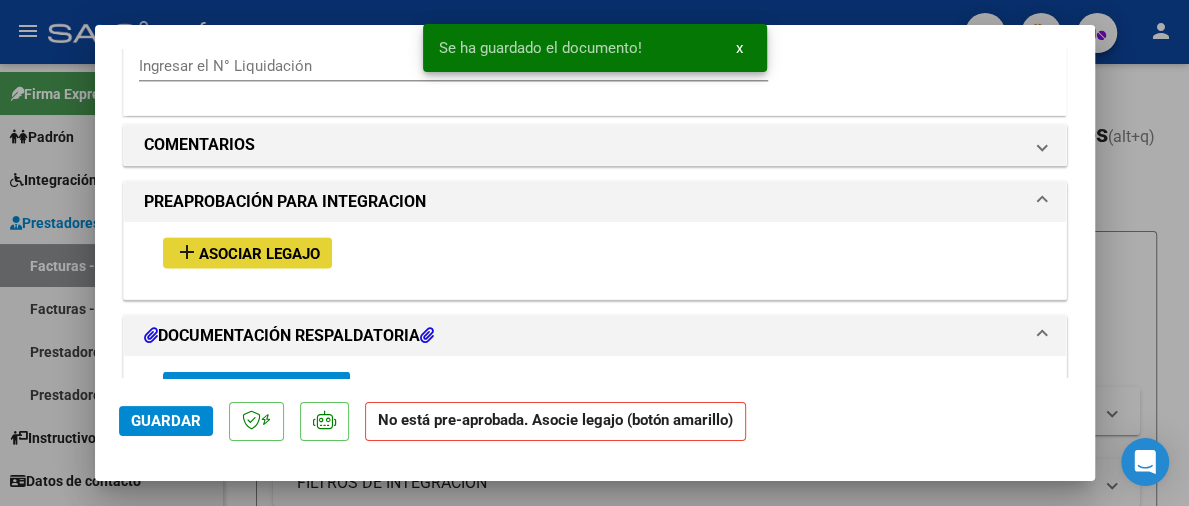 click on "Asociar Legajo" at bounding box center [259, 253] 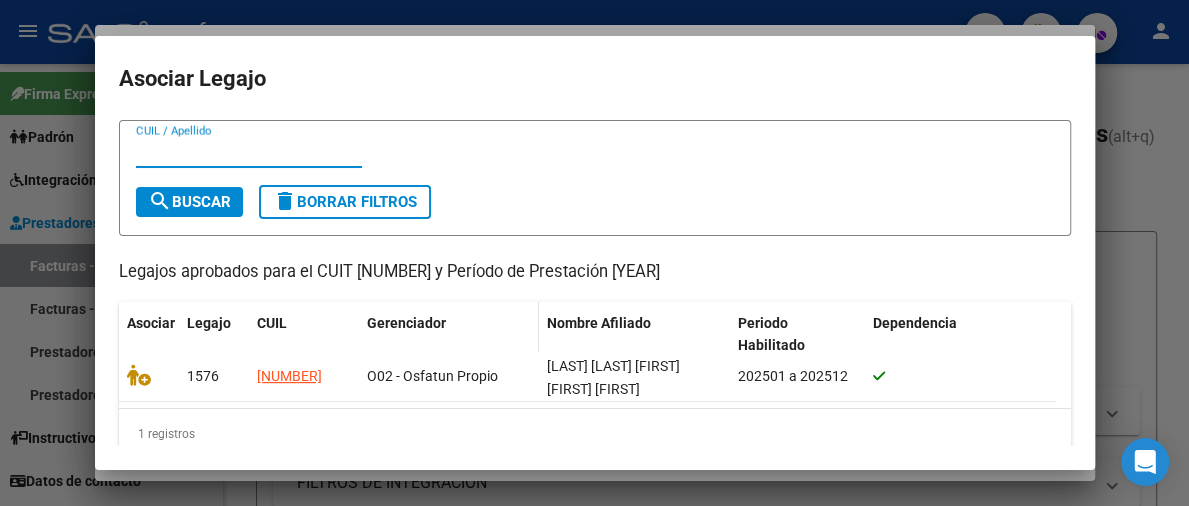 scroll, scrollTop: 73, scrollLeft: 0, axis: vertical 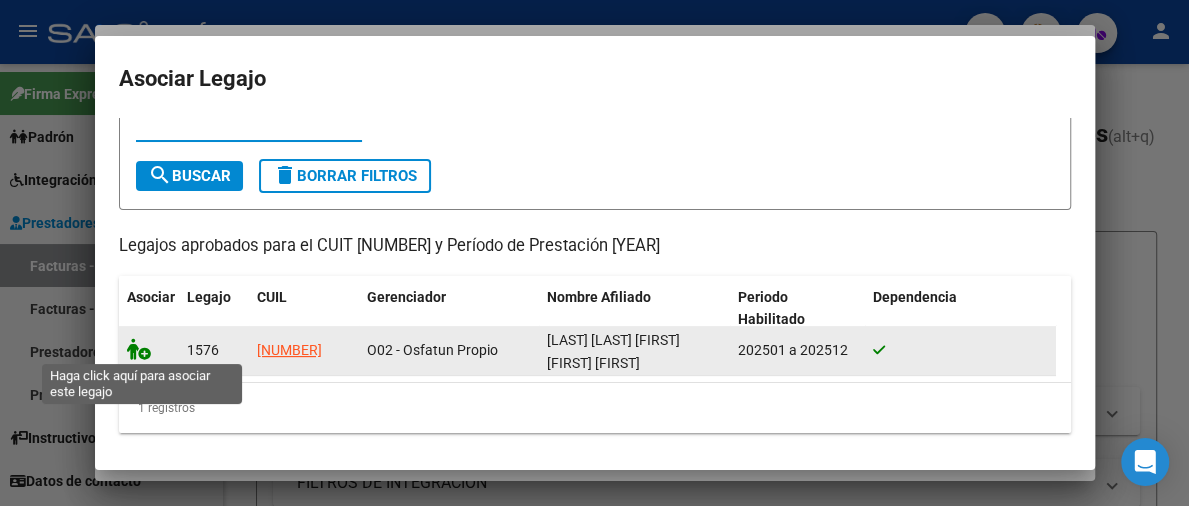 click 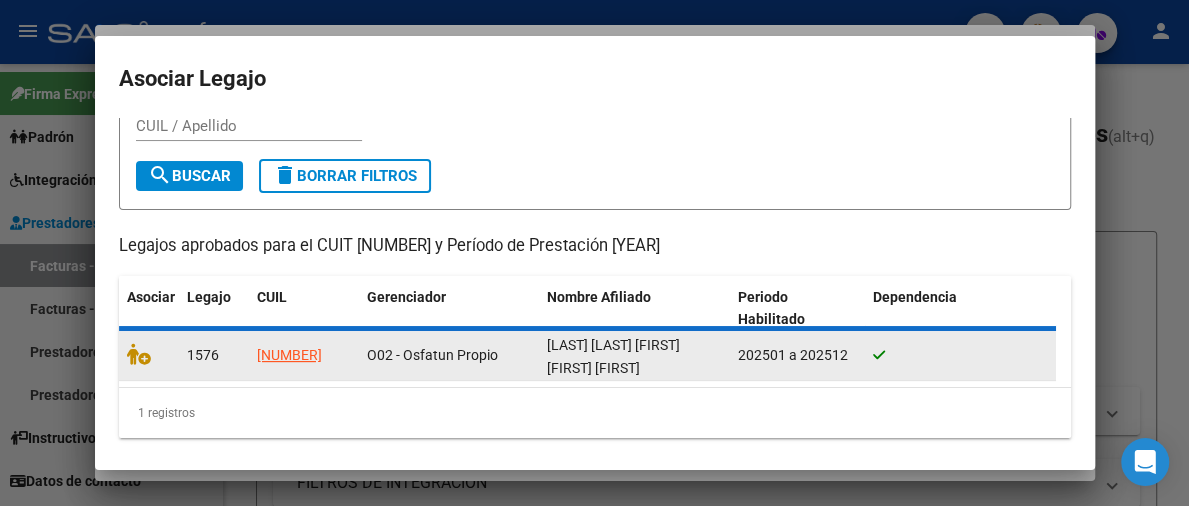 scroll, scrollTop: 1934, scrollLeft: 0, axis: vertical 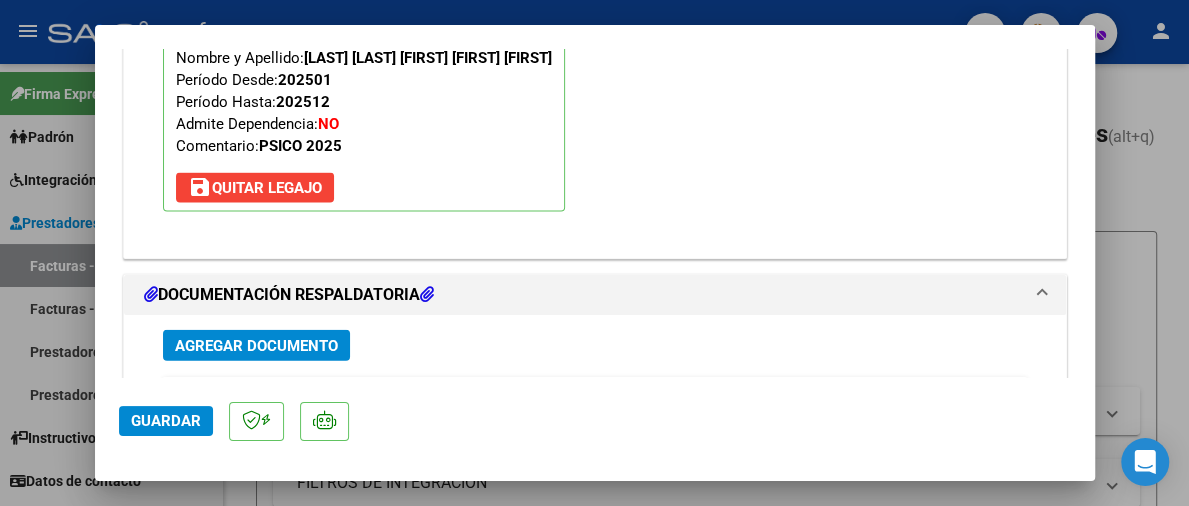 click on "Guardar" 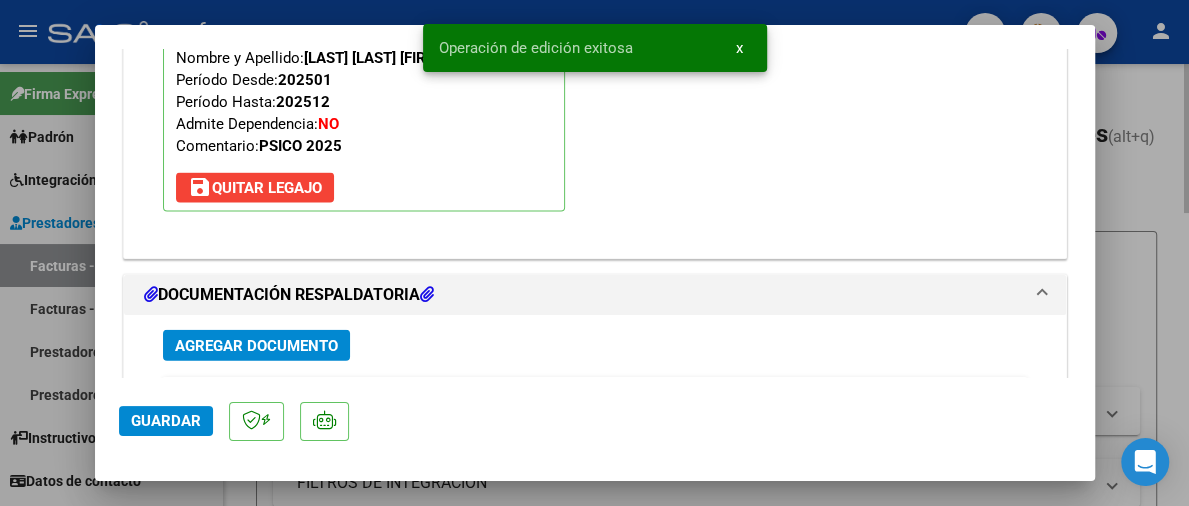 click at bounding box center (594, 253) 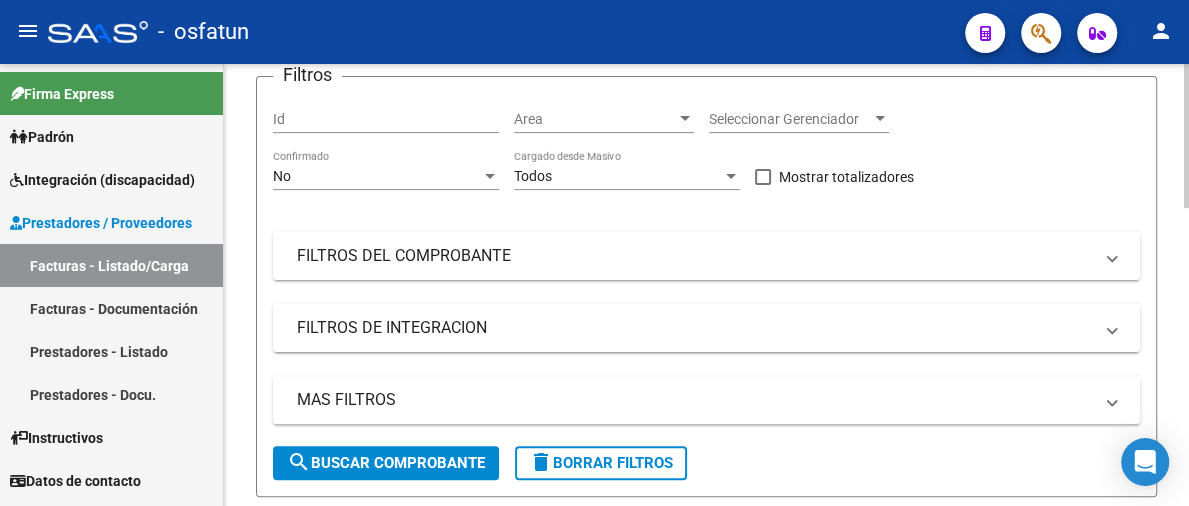scroll, scrollTop: 0, scrollLeft: 0, axis: both 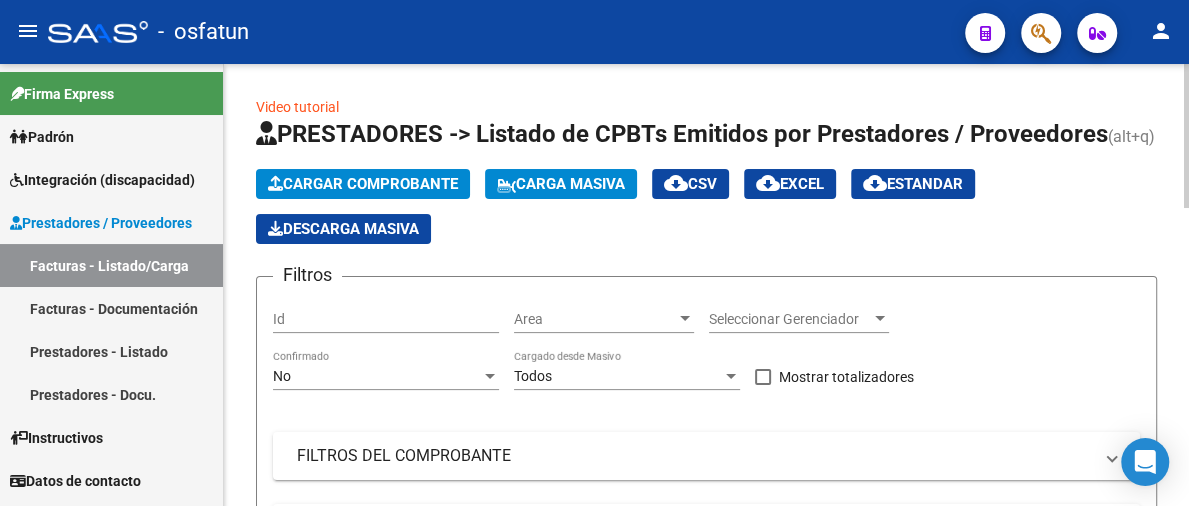 click on "Cargar Comprobante" 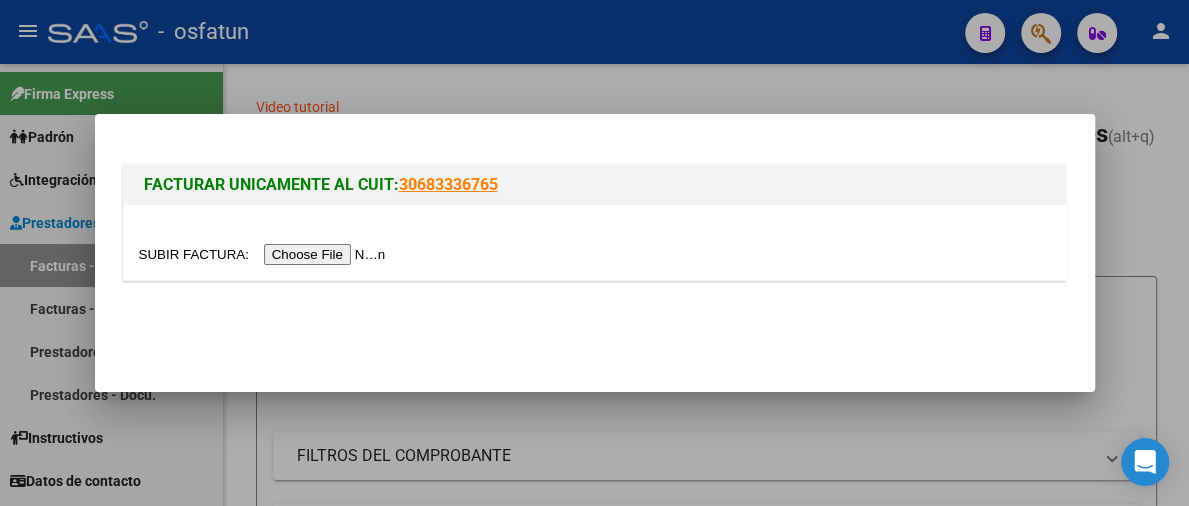 click at bounding box center [265, 254] 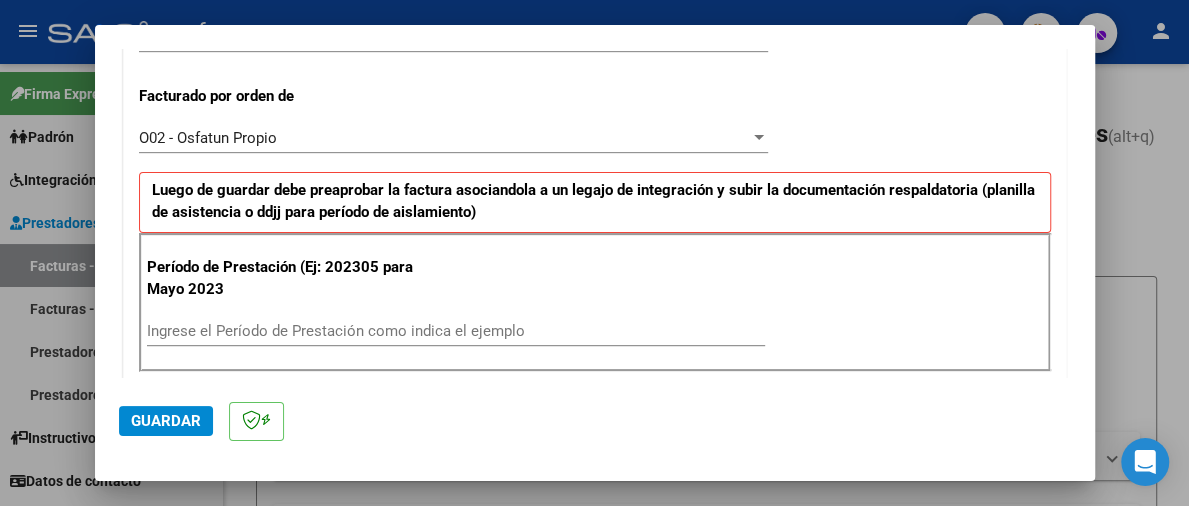 scroll, scrollTop: 505, scrollLeft: 0, axis: vertical 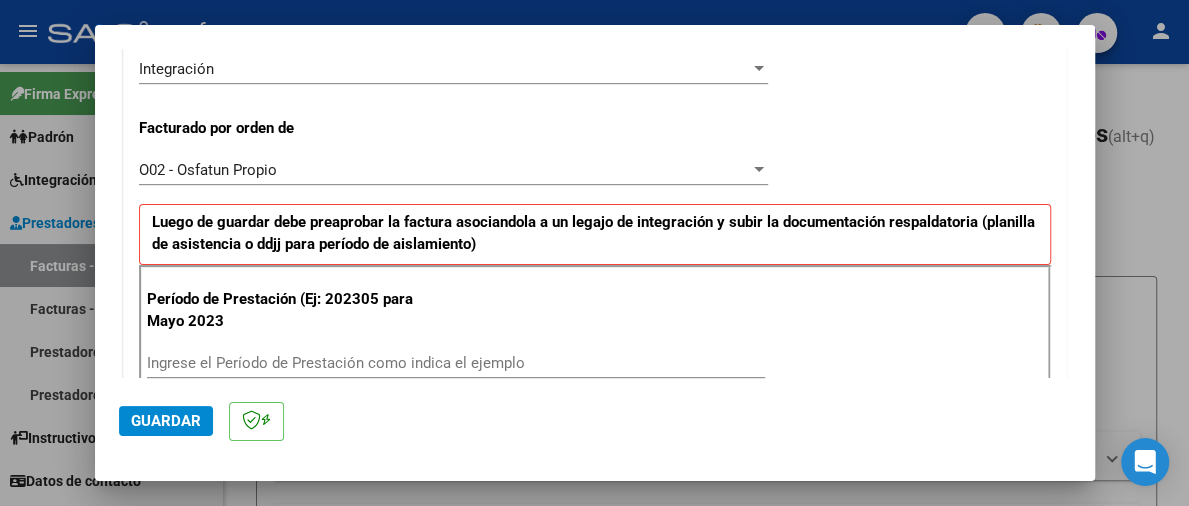 click on "Ingrese el Período de Prestación como indica el ejemplo" at bounding box center [456, 363] 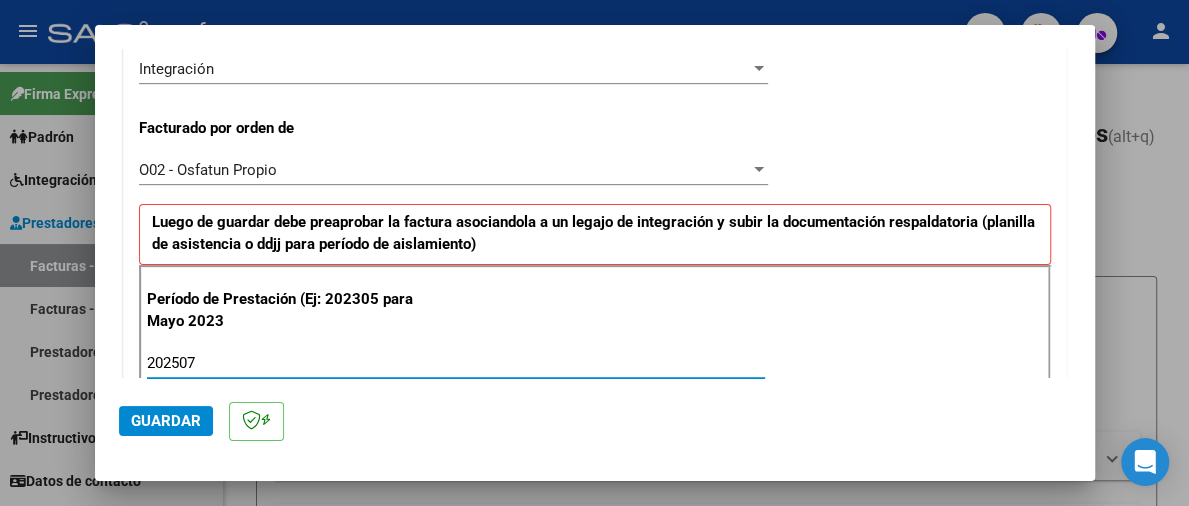 type on "202507" 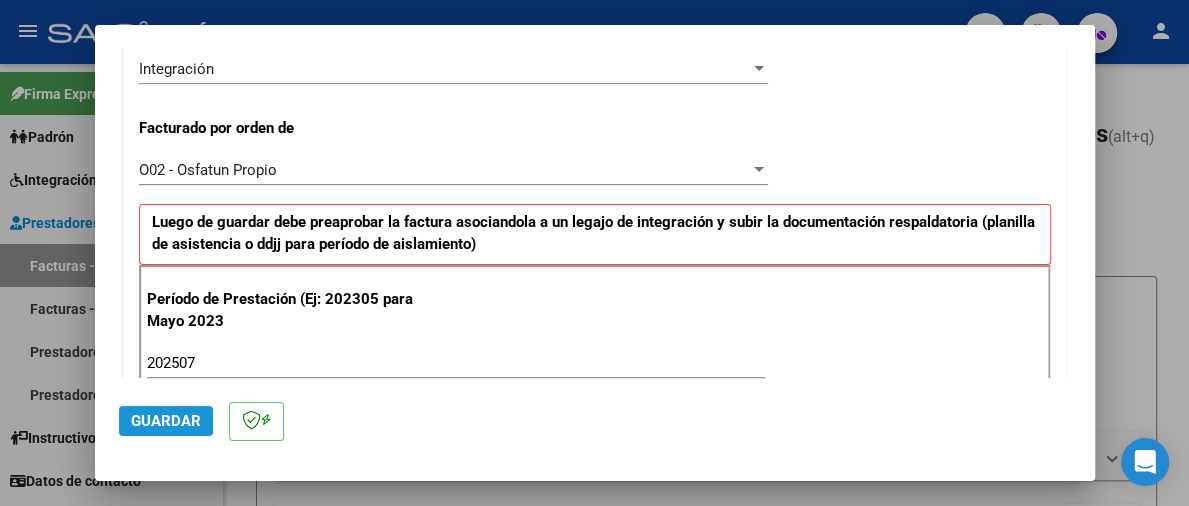 click on "Guardar" 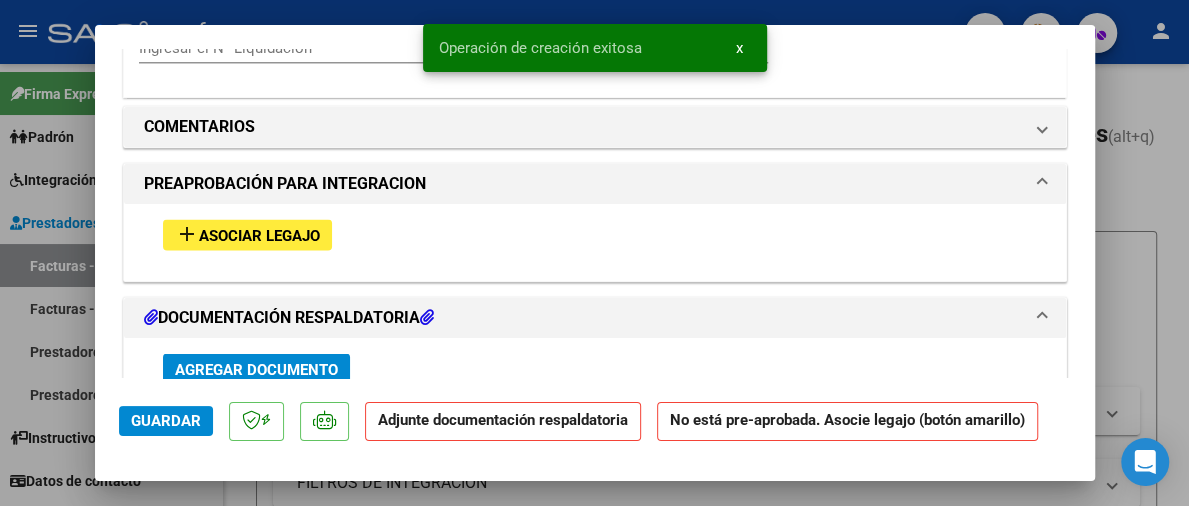 scroll, scrollTop: 1900, scrollLeft: 0, axis: vertical 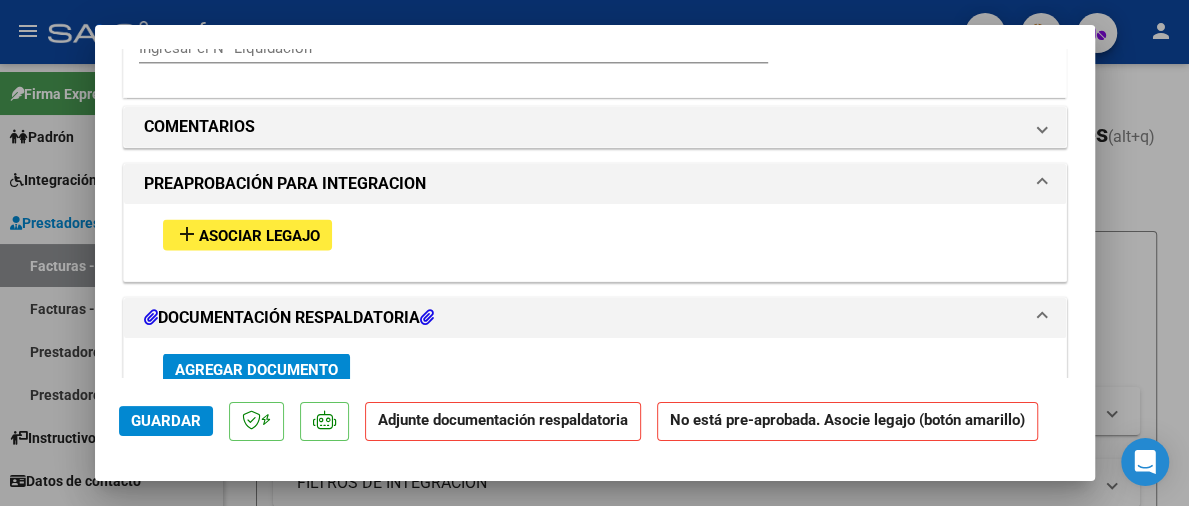 click on "Agregar Documento" at bounding box center [256, 369] 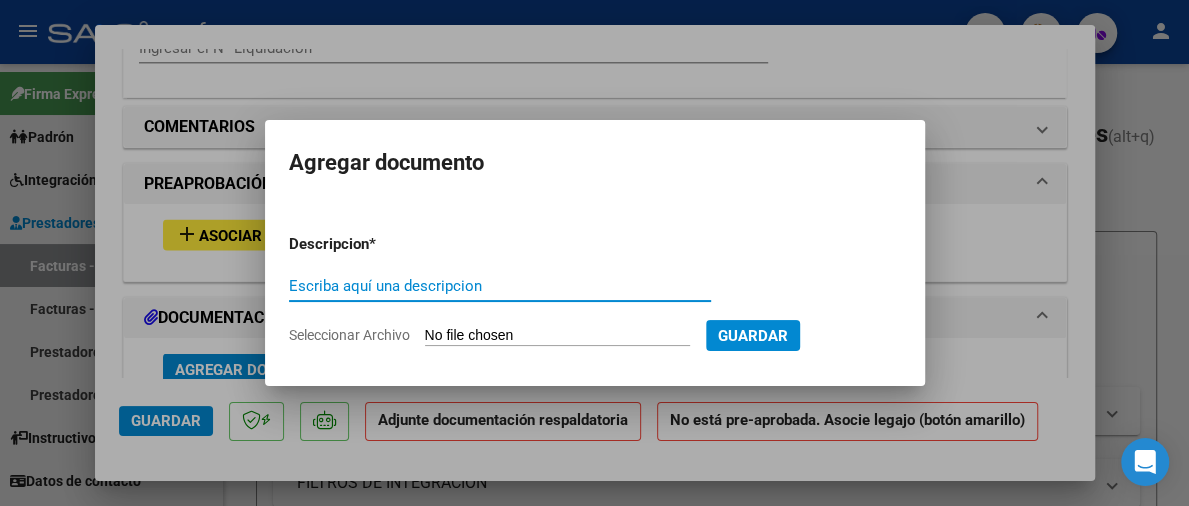 click on "Seleccionar Archivo" at bounding box center [557, 336] 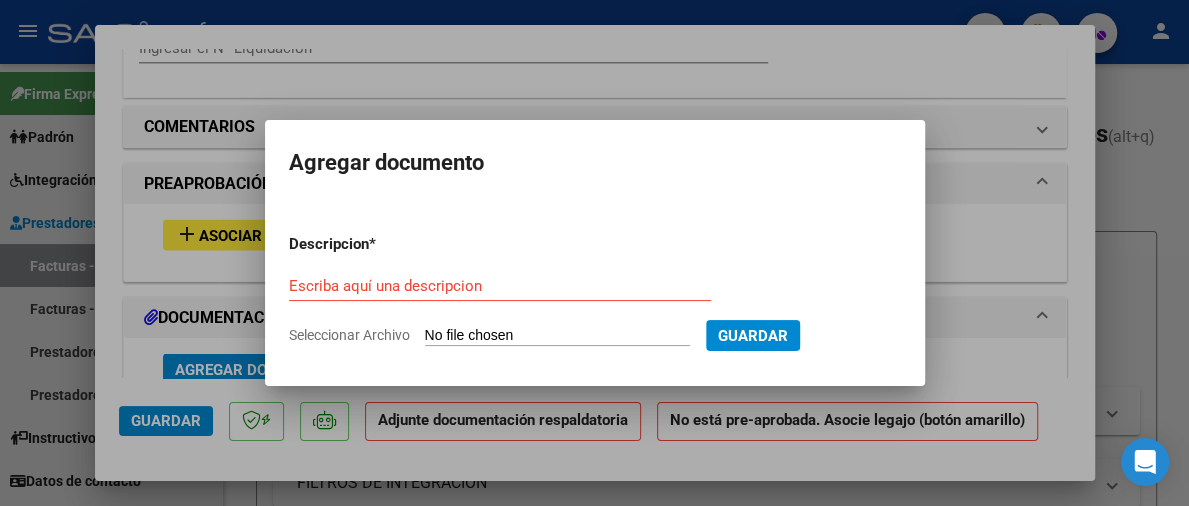 type on "C:\fakepath\[FILENAME] [FIRST] [LAST] [YEAR]_.pdf" 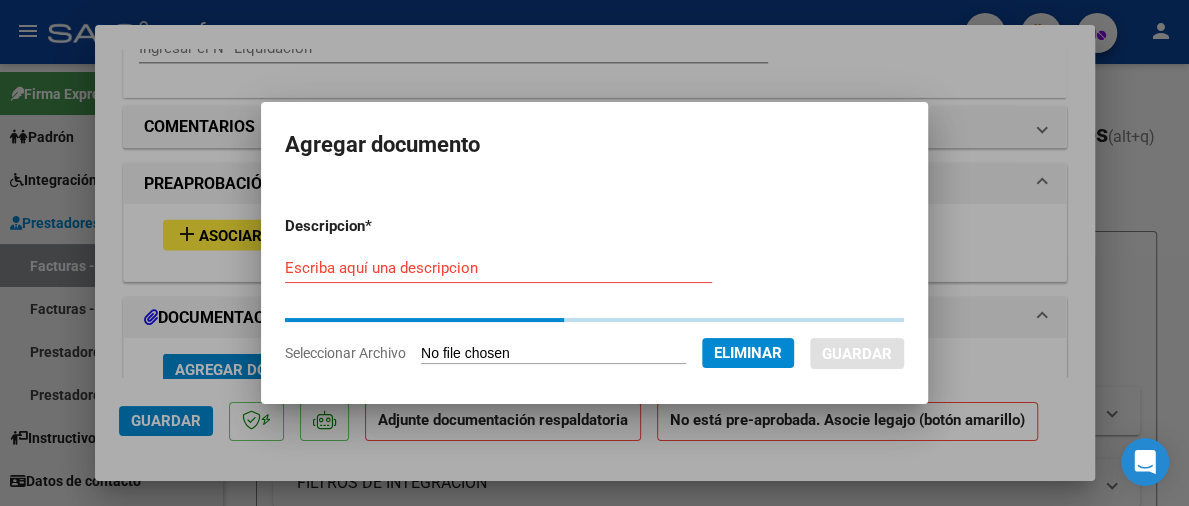 click on "Escriba aquí una descripcion" at bounding box center (498, 268) 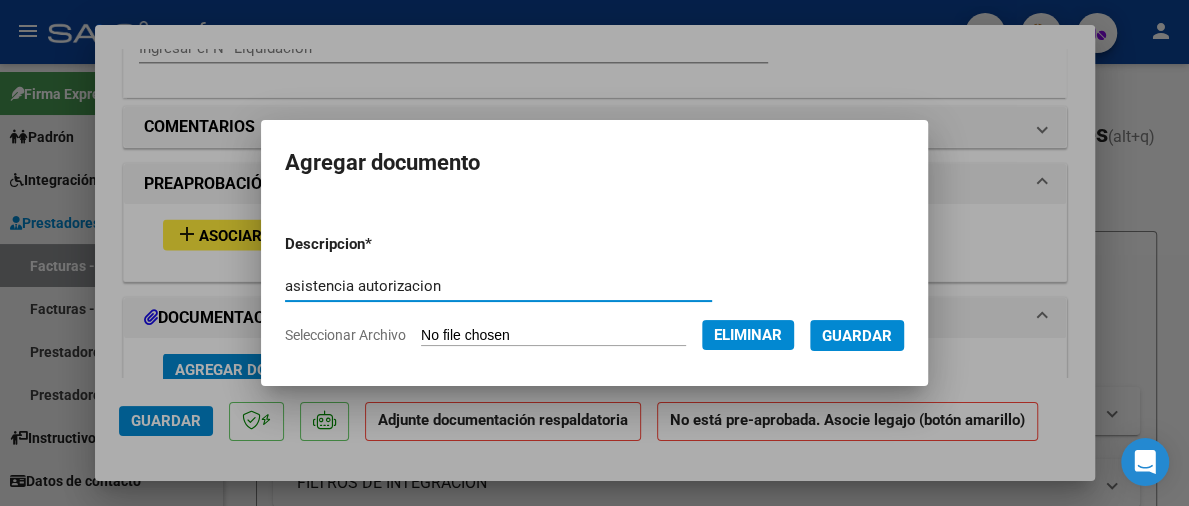 type on "asistencia autorizacion" 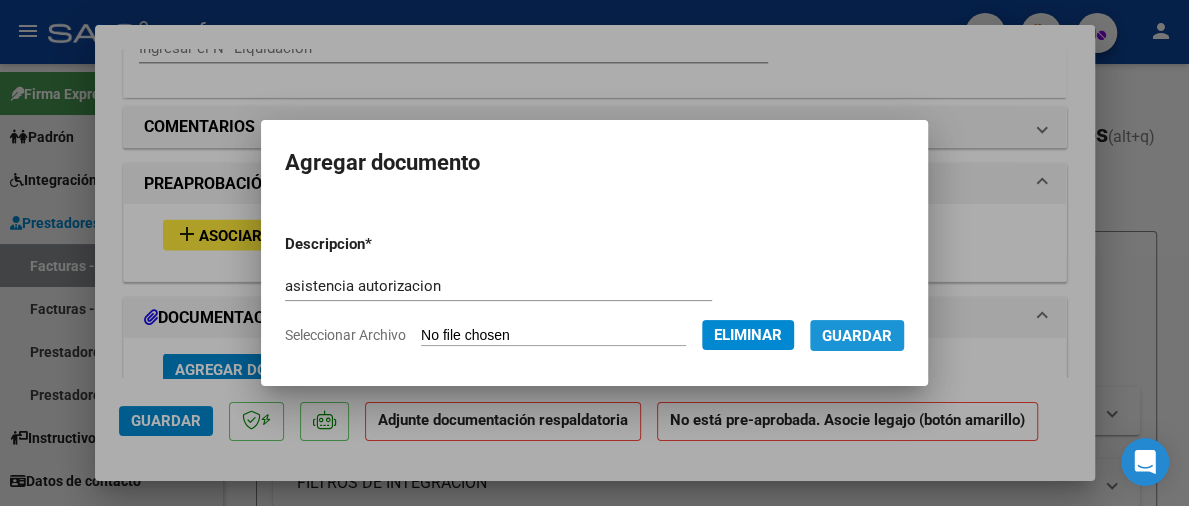 click on "Guardar" at bounding box center (857, 336) 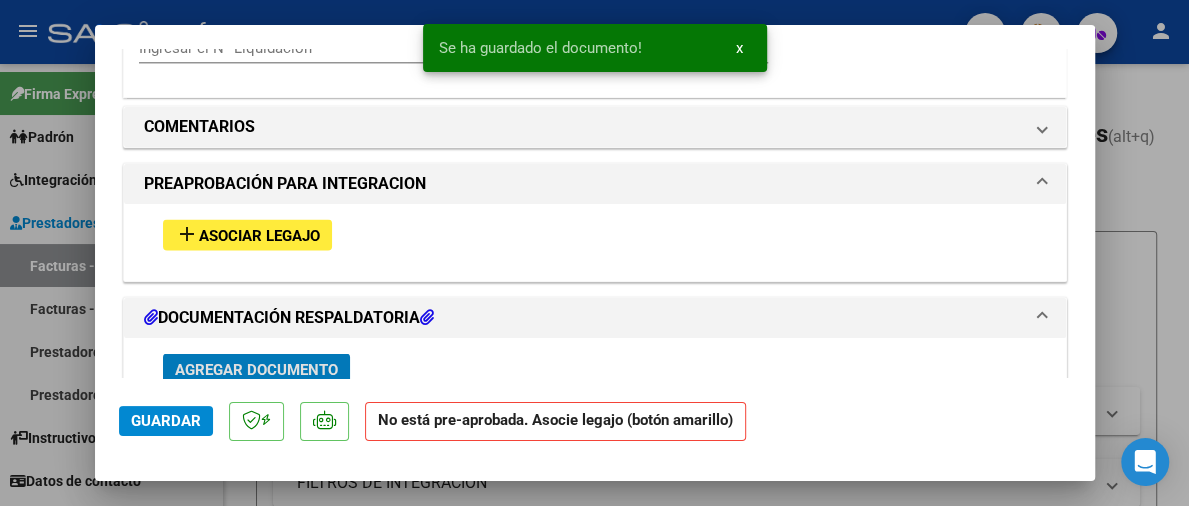 scroll, scrollTop: 1903, scrollLeft: 0, axis: vertical 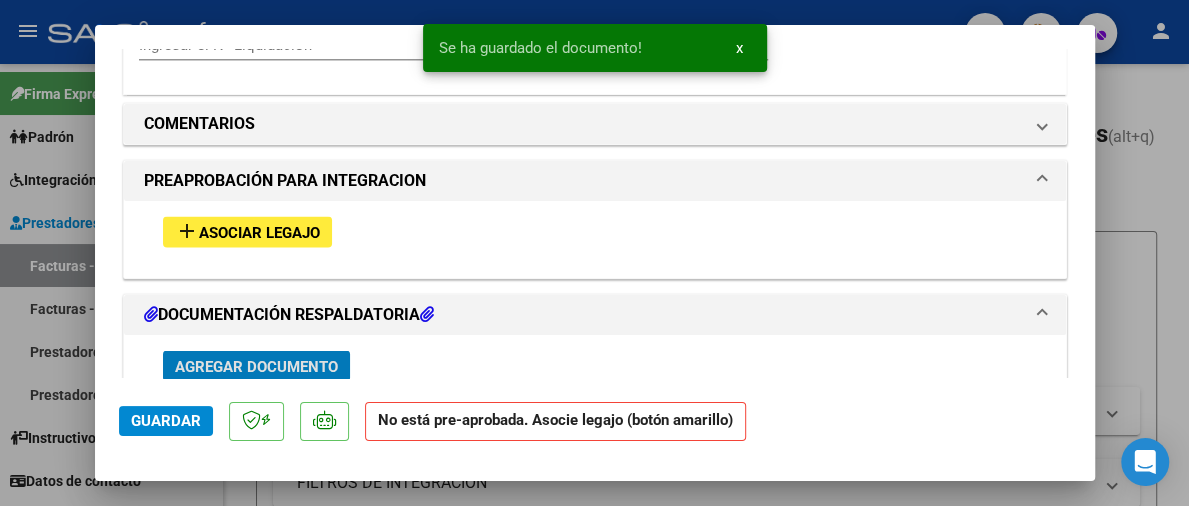 click on "Asociar Legajo" at bounding box center [259, 232] 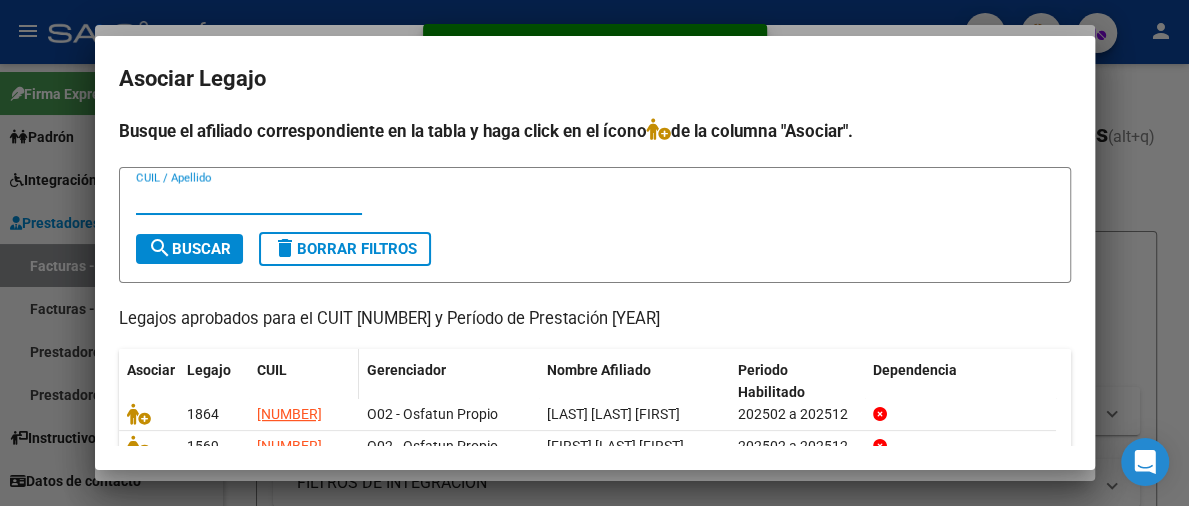 scroll, scrollTop: 100, scrollLeft: 0, axis: vertical 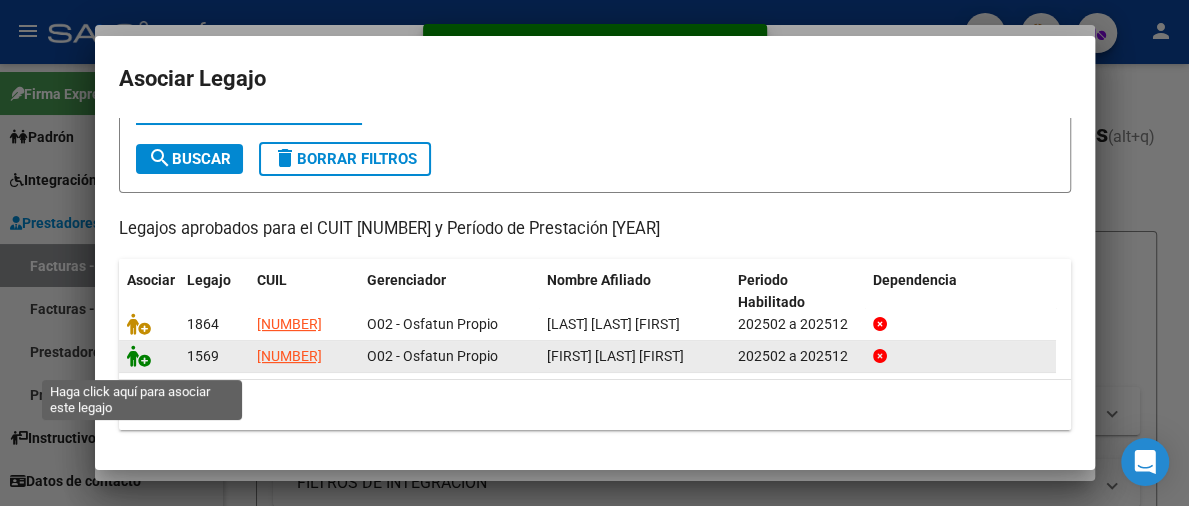 click 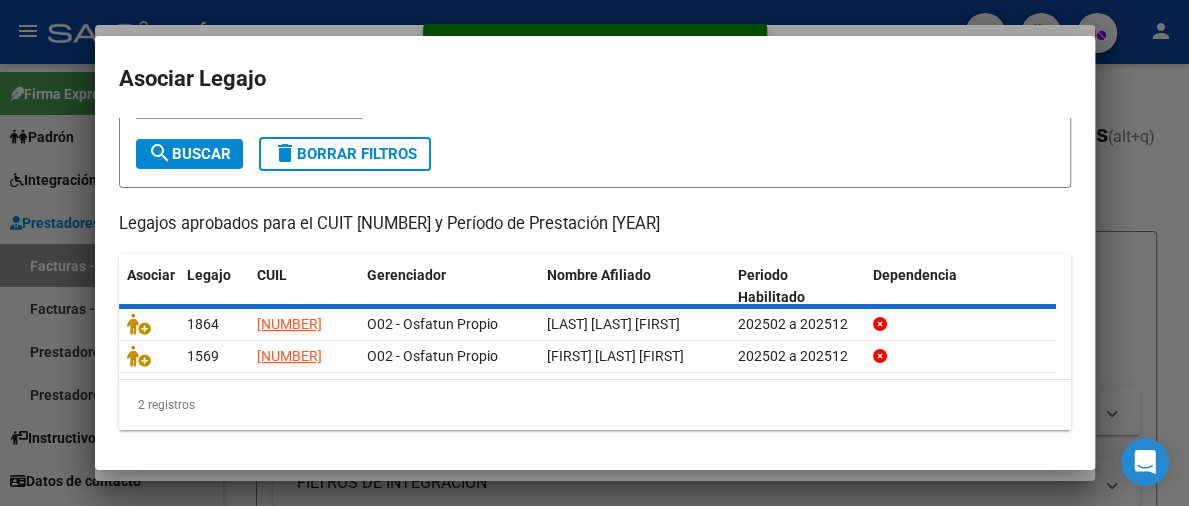 scroll, scrollTop: 1955, scrollLeft: 0, axis: vertical 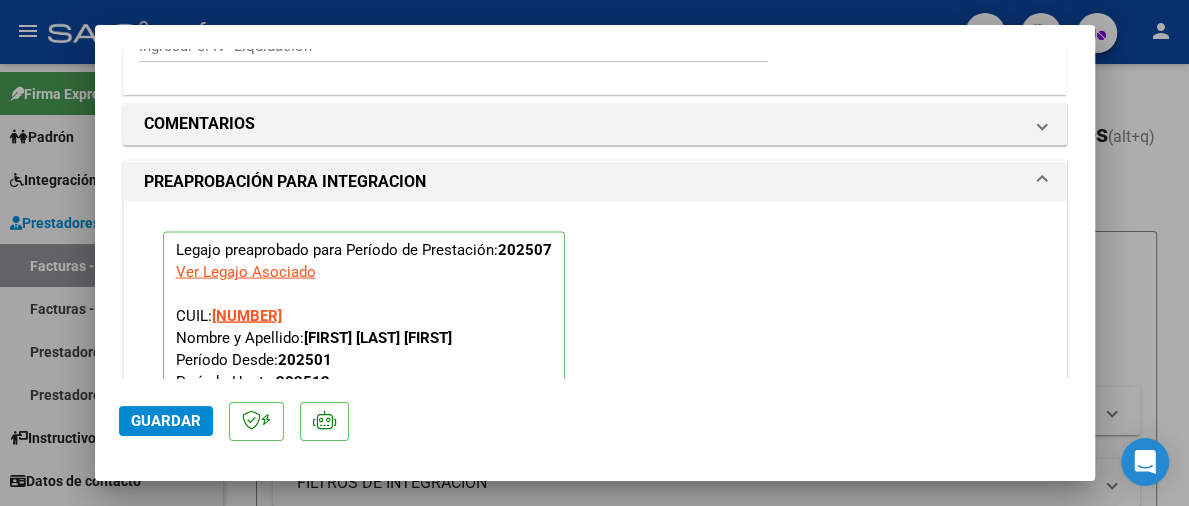click on "Guardar" 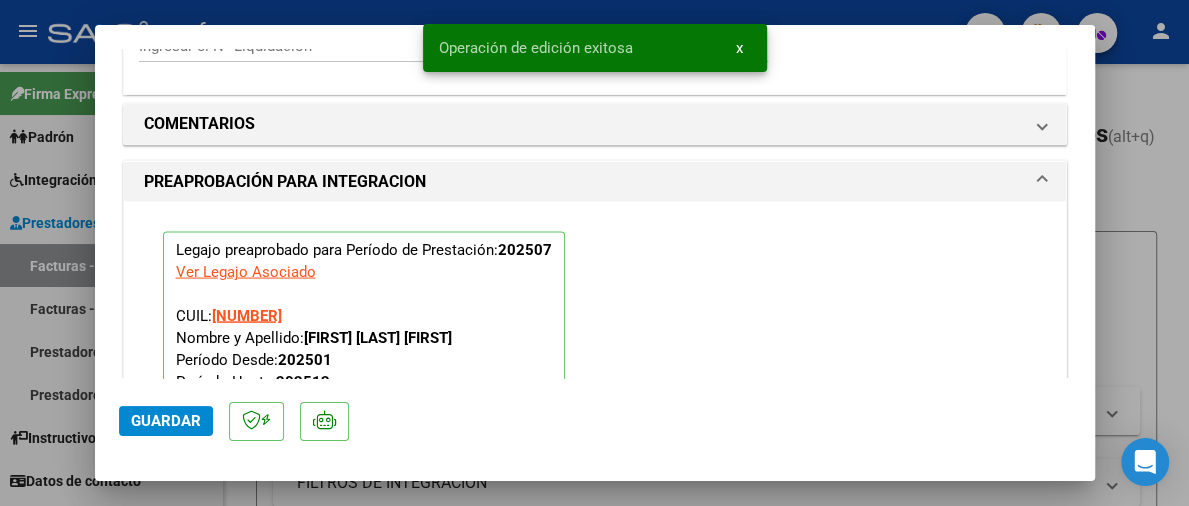 click at bounding box center [594, 253] 